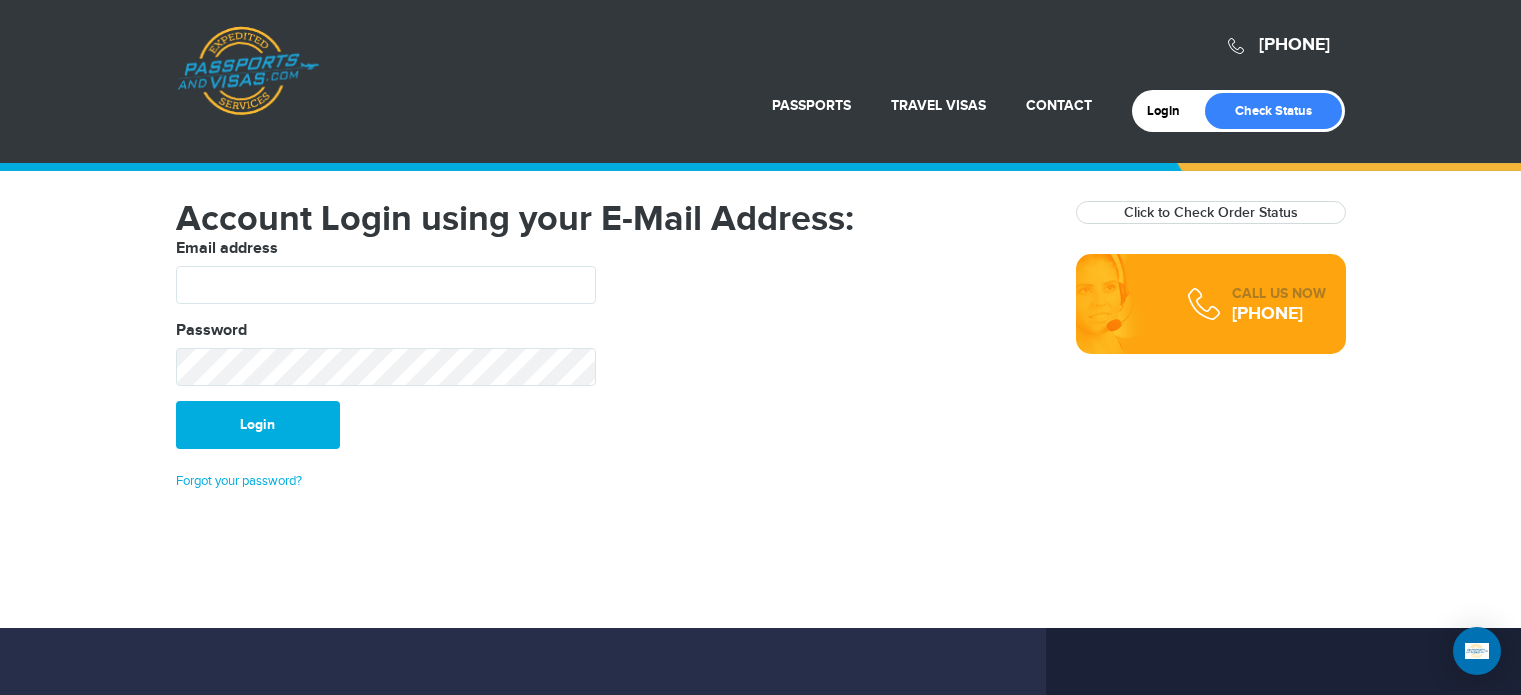 scroll, scrollTop: 0, scrollLeft: 0, axis: both 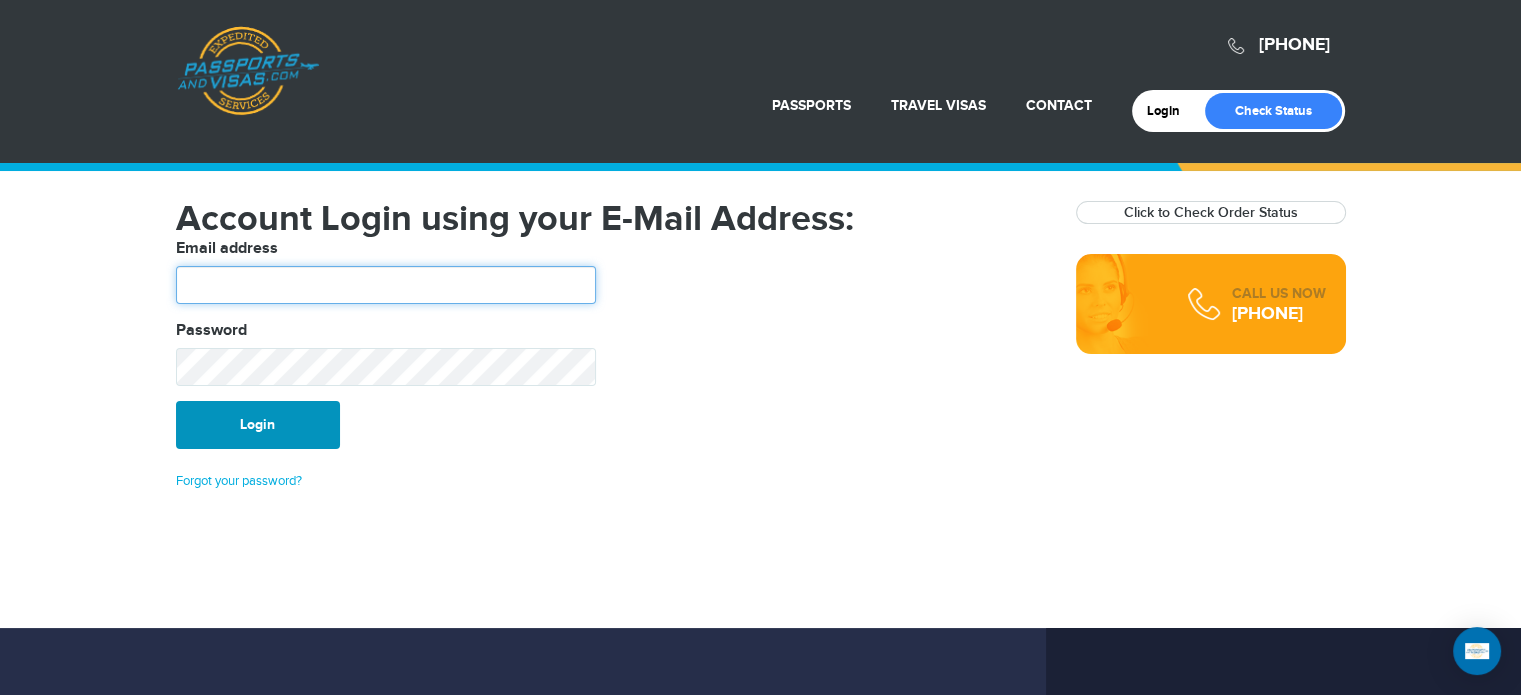 type on "**********" 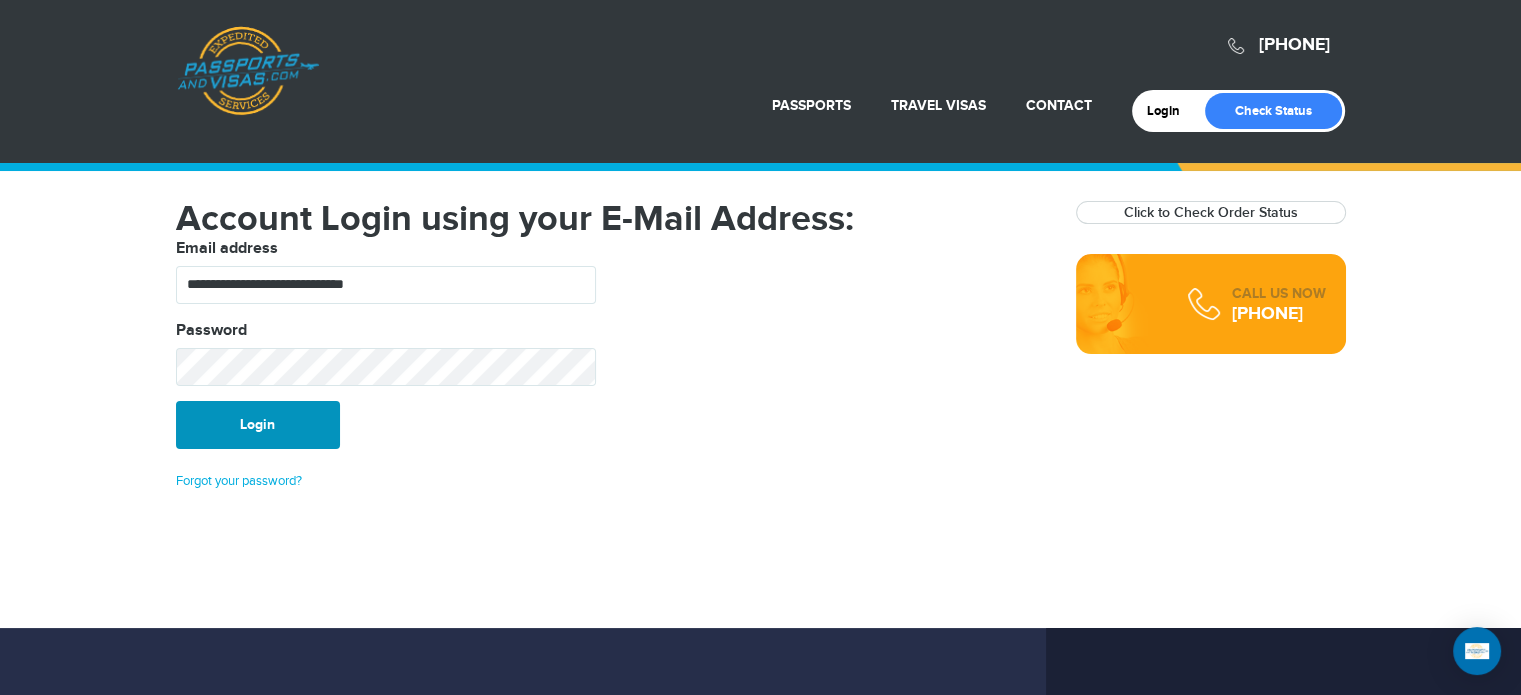 click on "Login" at bounding box center (258, 425) 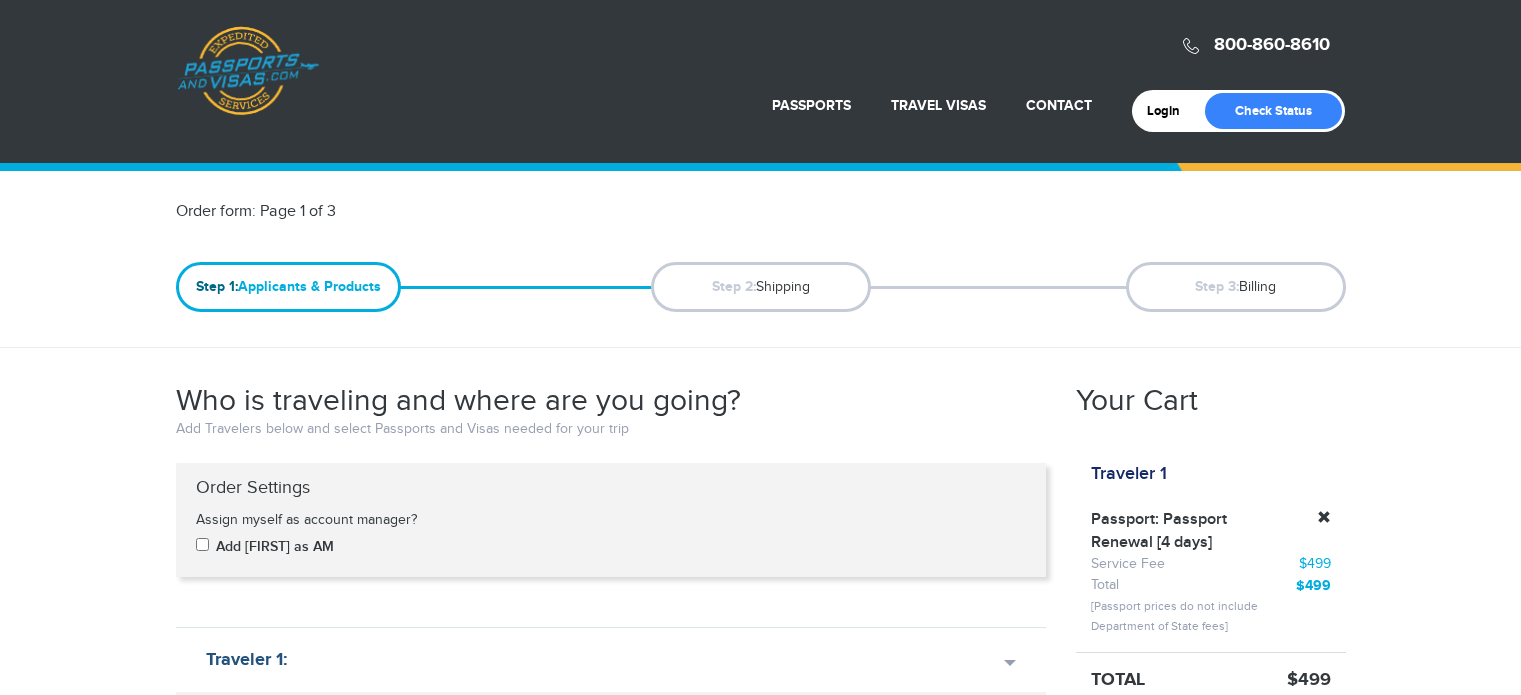 scroll, scrollTop: 300, scrollLeft: 0, axis: vertical 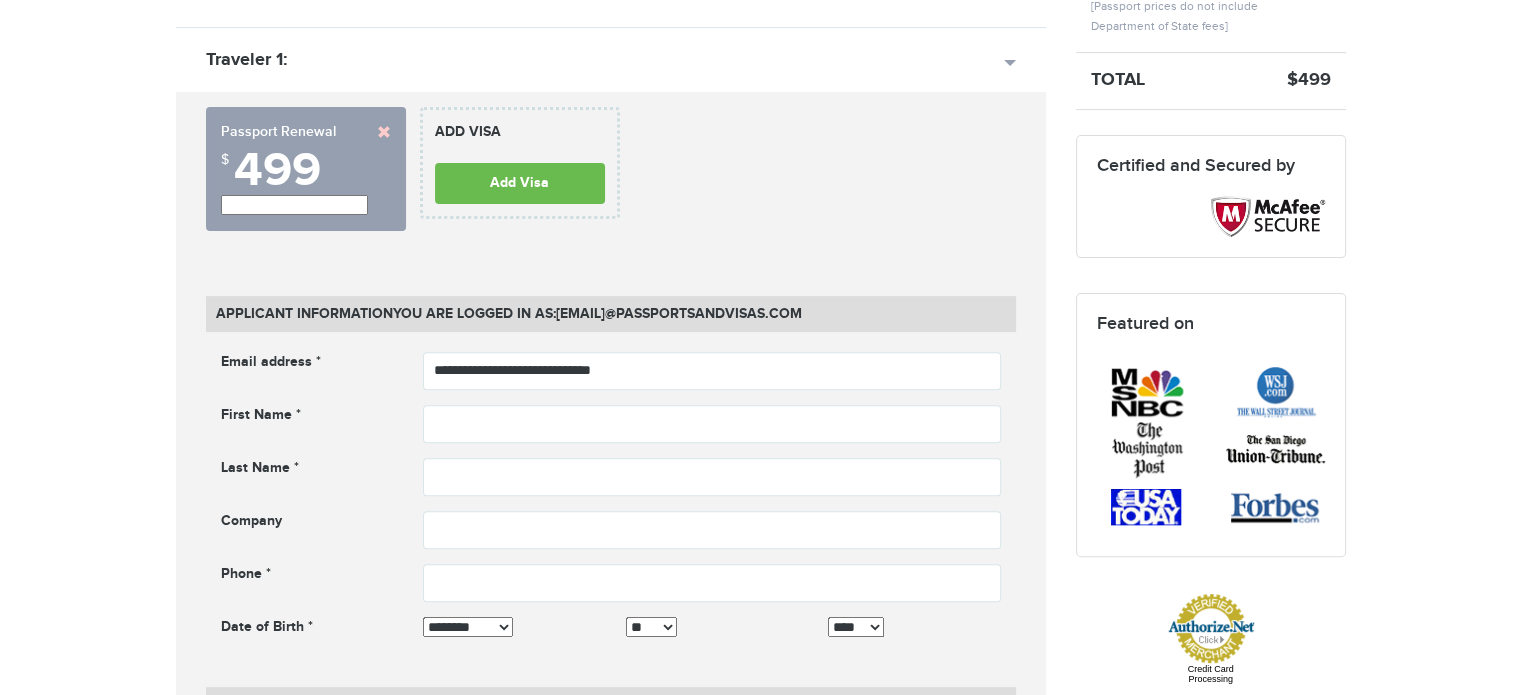 click at bounding box center (384, 132) 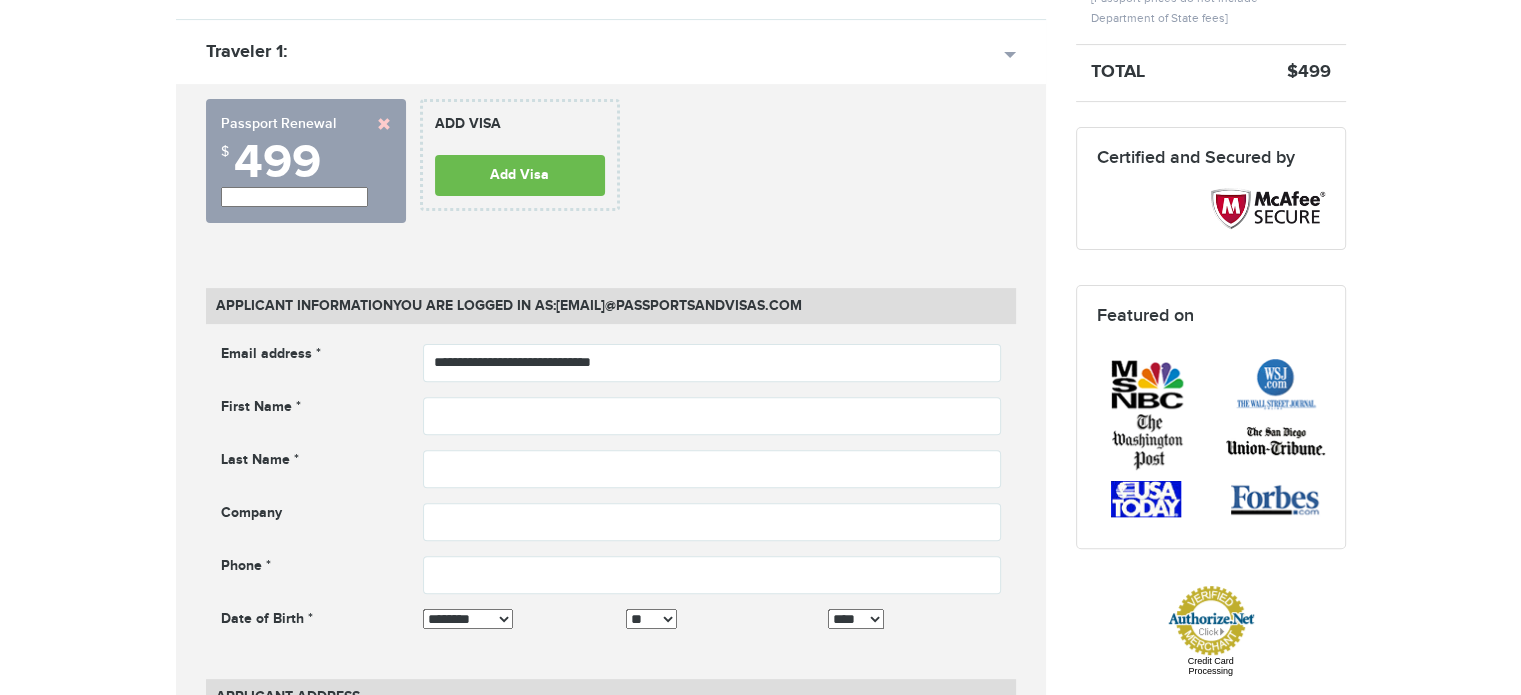 scroll, scrollTop: 592, scrollLeft: 0, axis: vertical 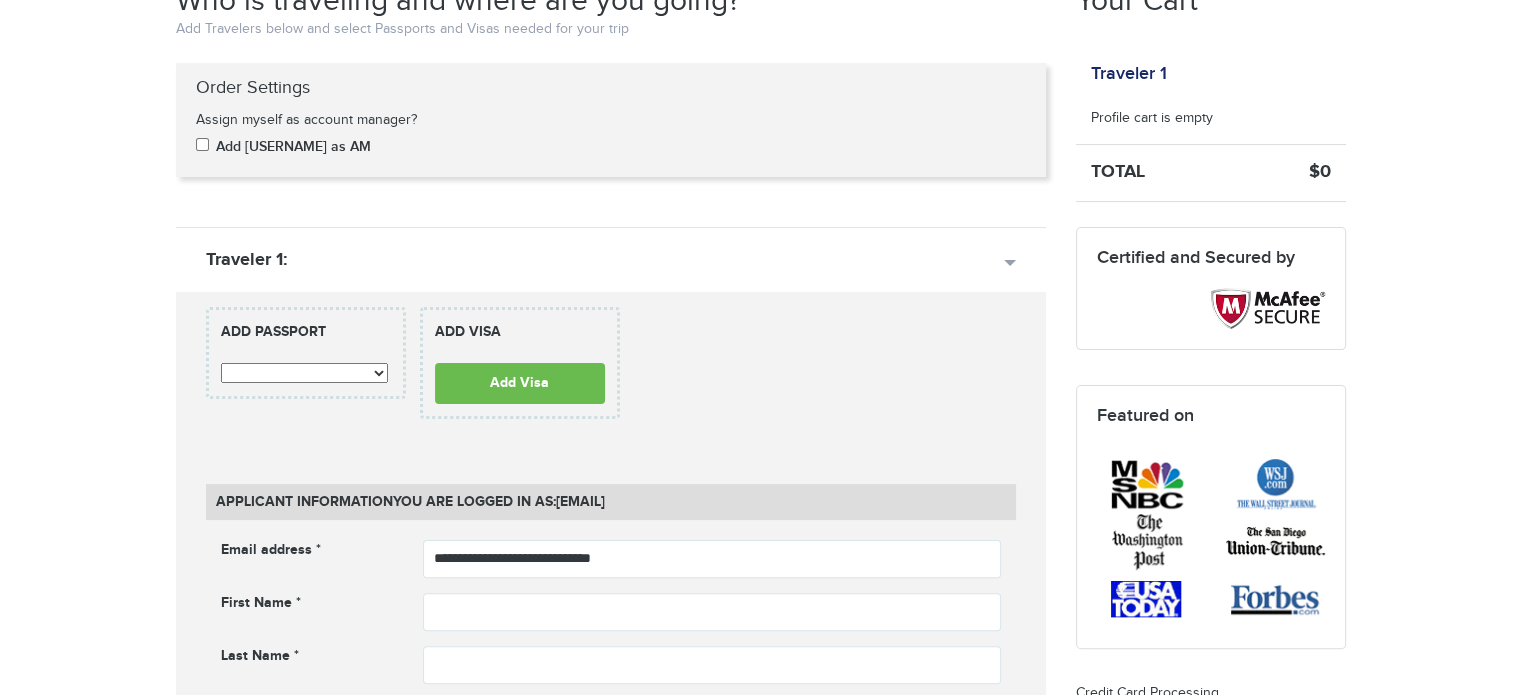 click on "**********" at bounding box center [306, 353] 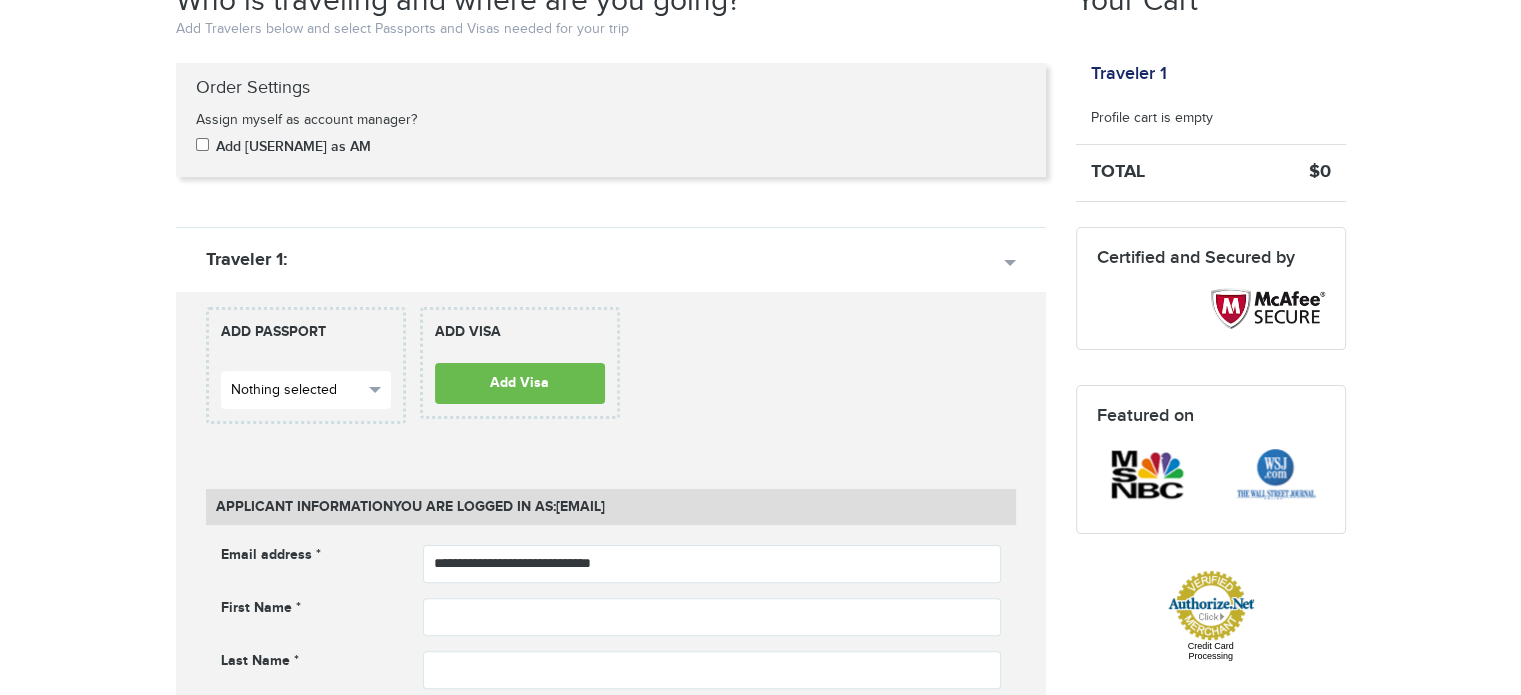 click on "Nothing selected" at bounding box center [297, 390] 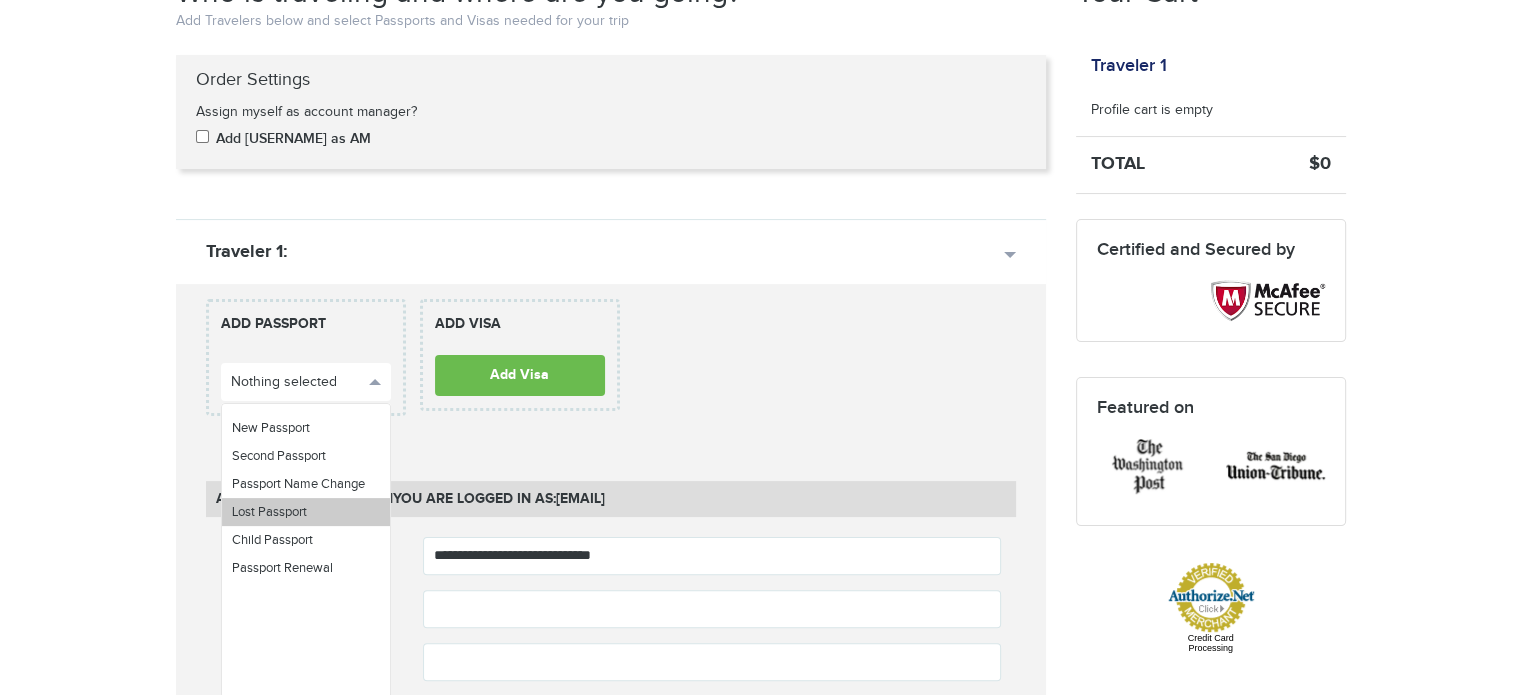 click on "Lost Passport" at bounding box center (269, 512) 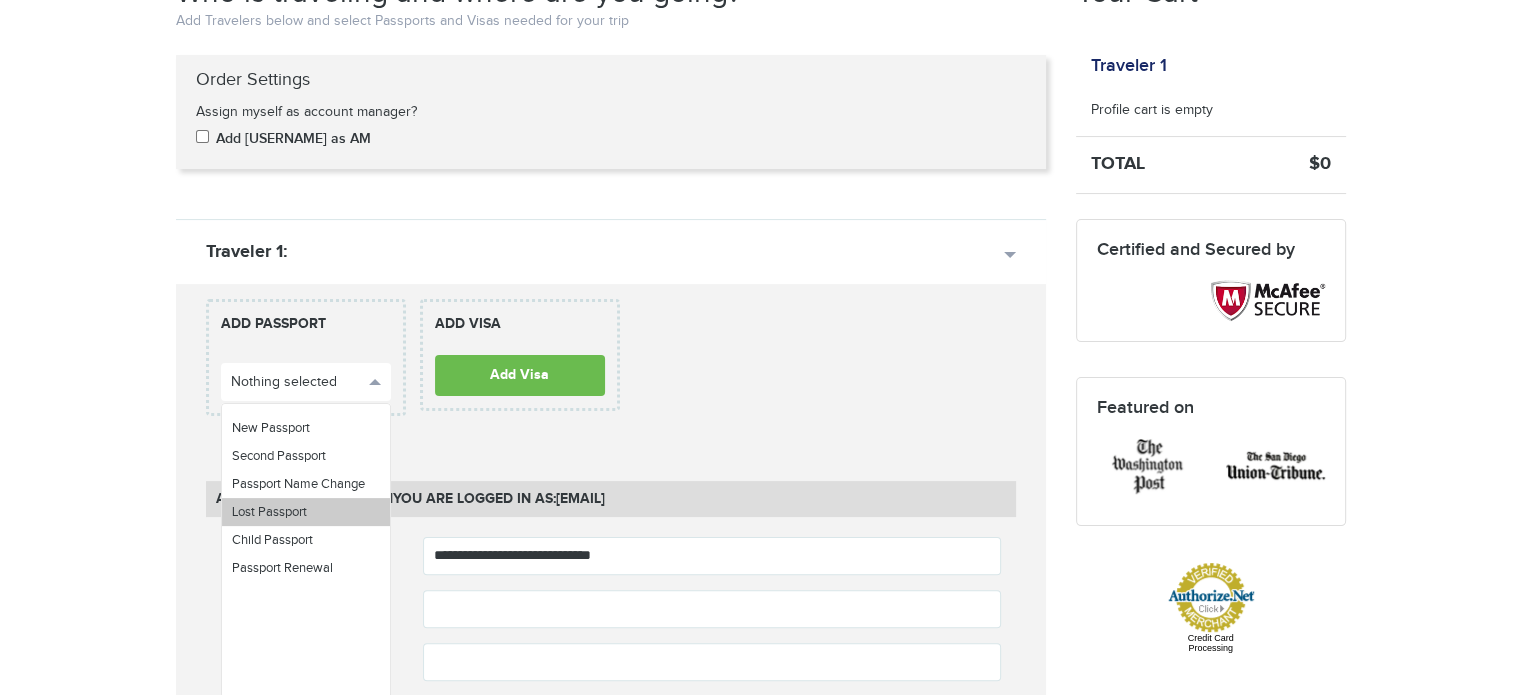 click on "Applicant Information  You are logged in as:  alexander@passportsandvisas.com" at bounding box center [611, 499] 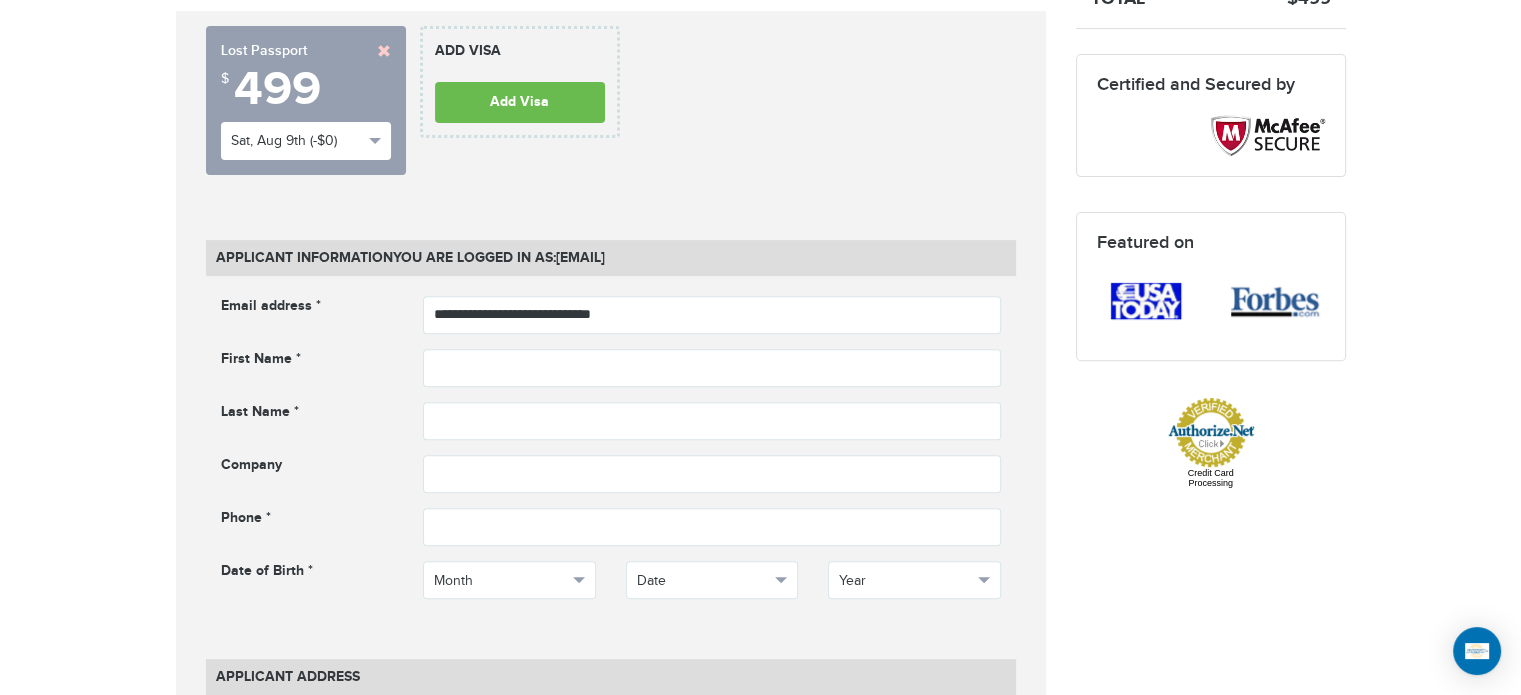 scroll, scrollTop: 800, scrollLeft: 0, axis: vertical 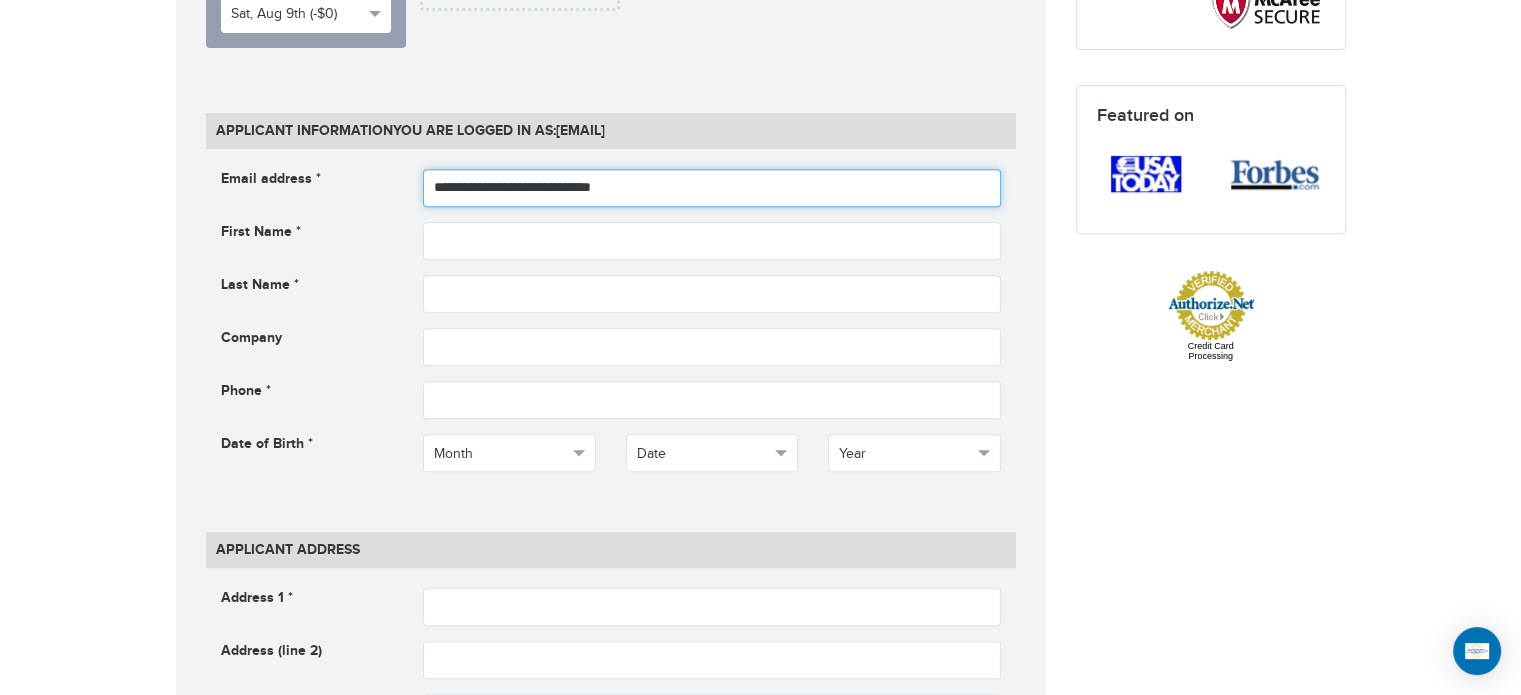 drag, startPoint x: 659, startPoint y: 183, endPoint x: 404, endPoint y: 192, distance: 255.15877 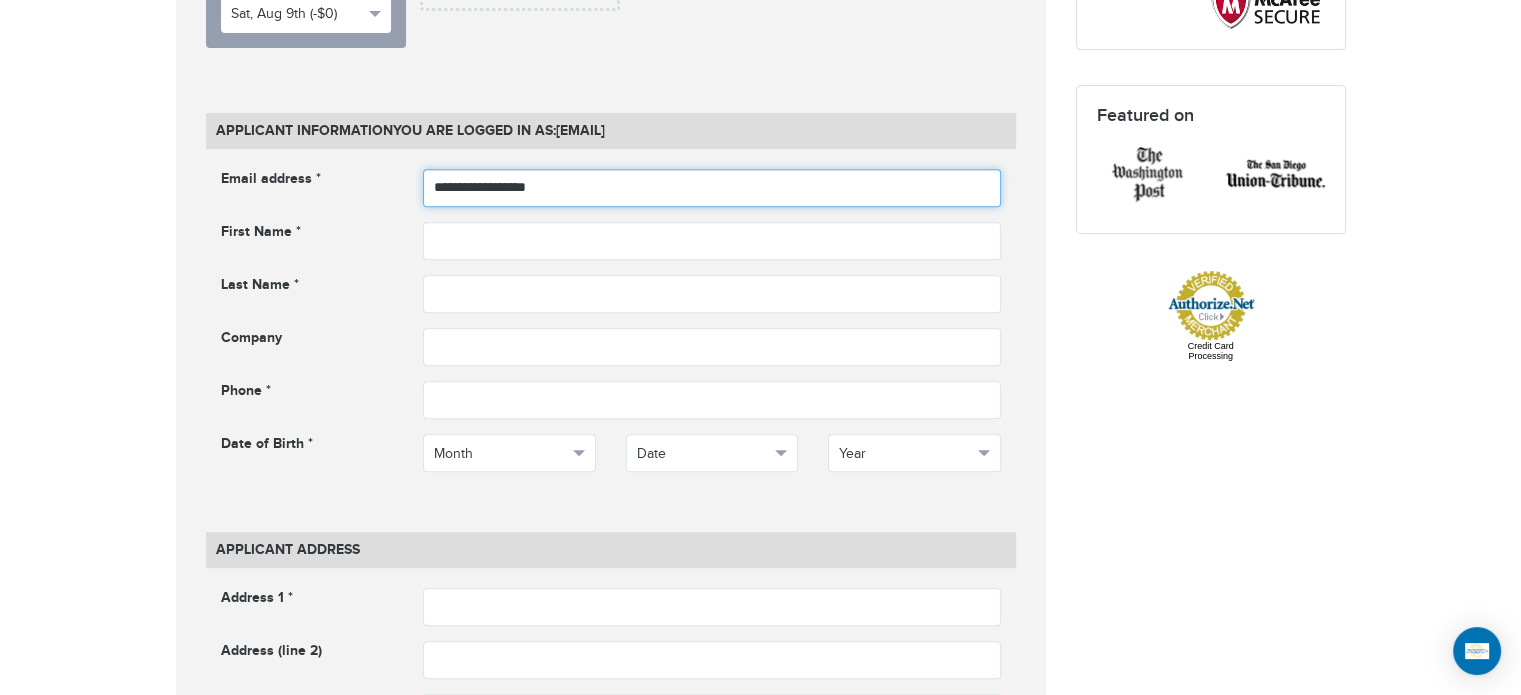 click on "**********" at bounding box center [712, 188] 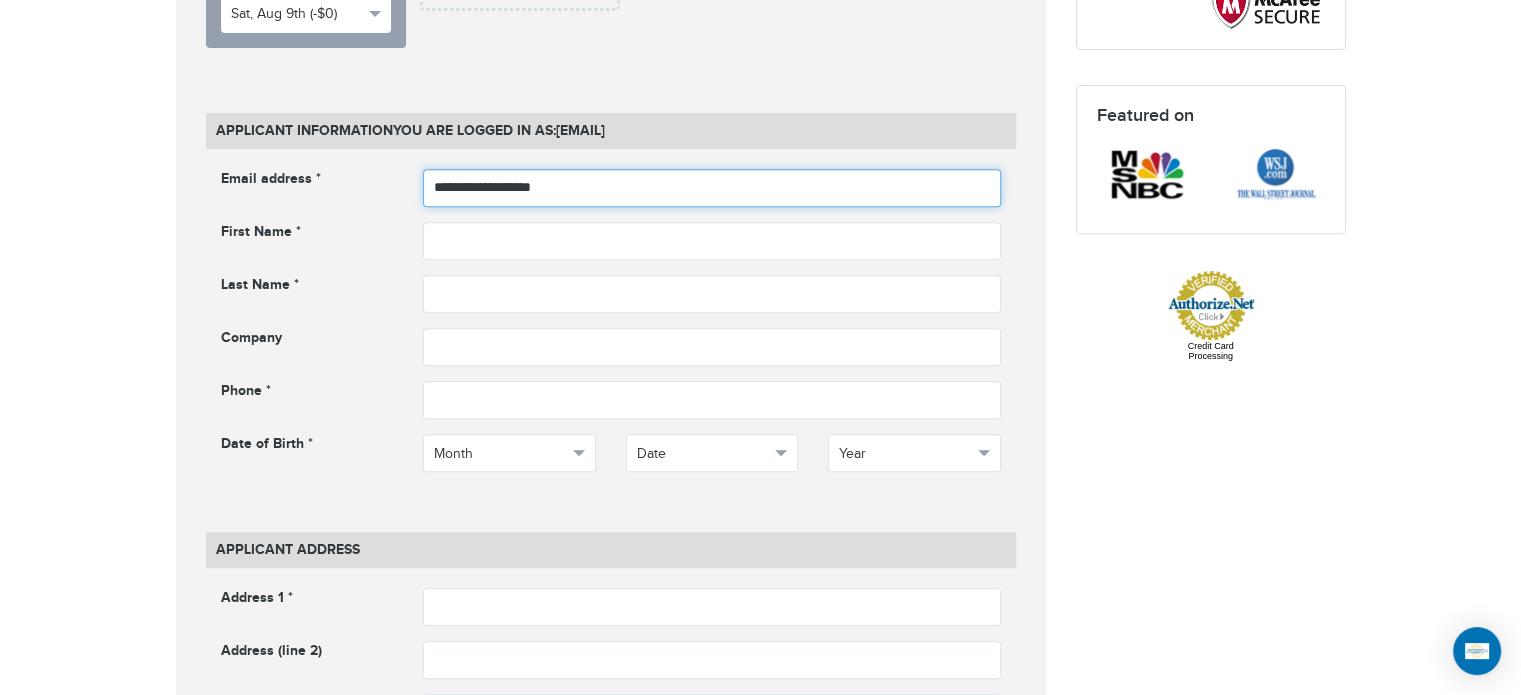 click on "**********" at bounding box center [712, 188] 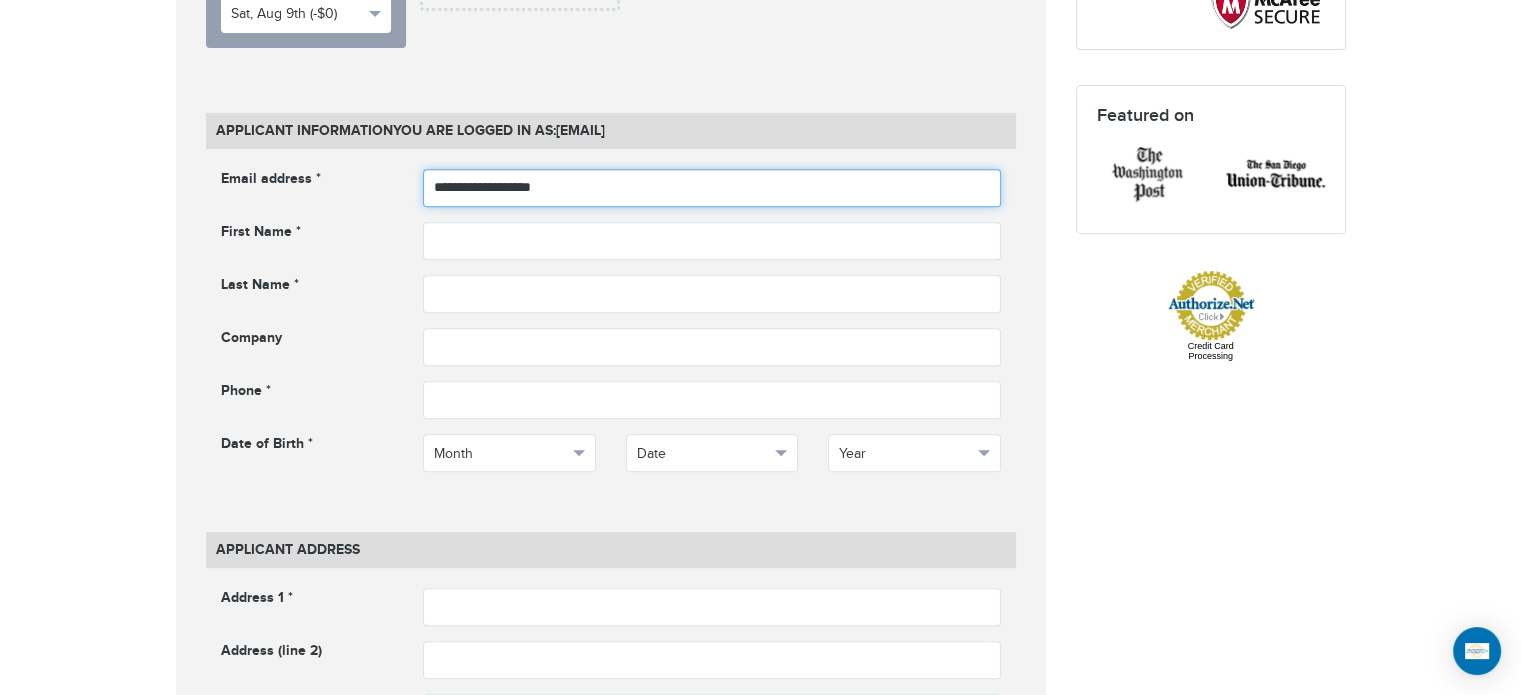 type on "**********" 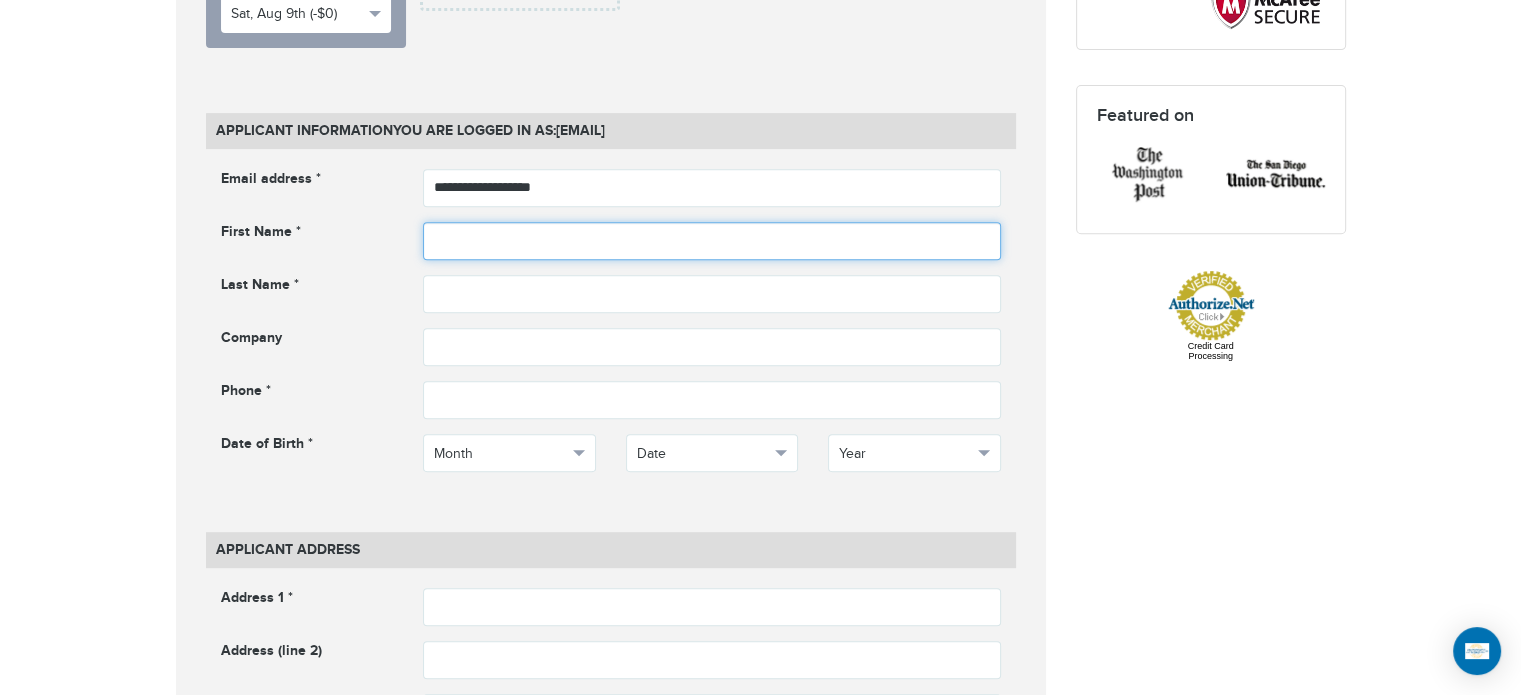 click at bounding box center [712, 241] 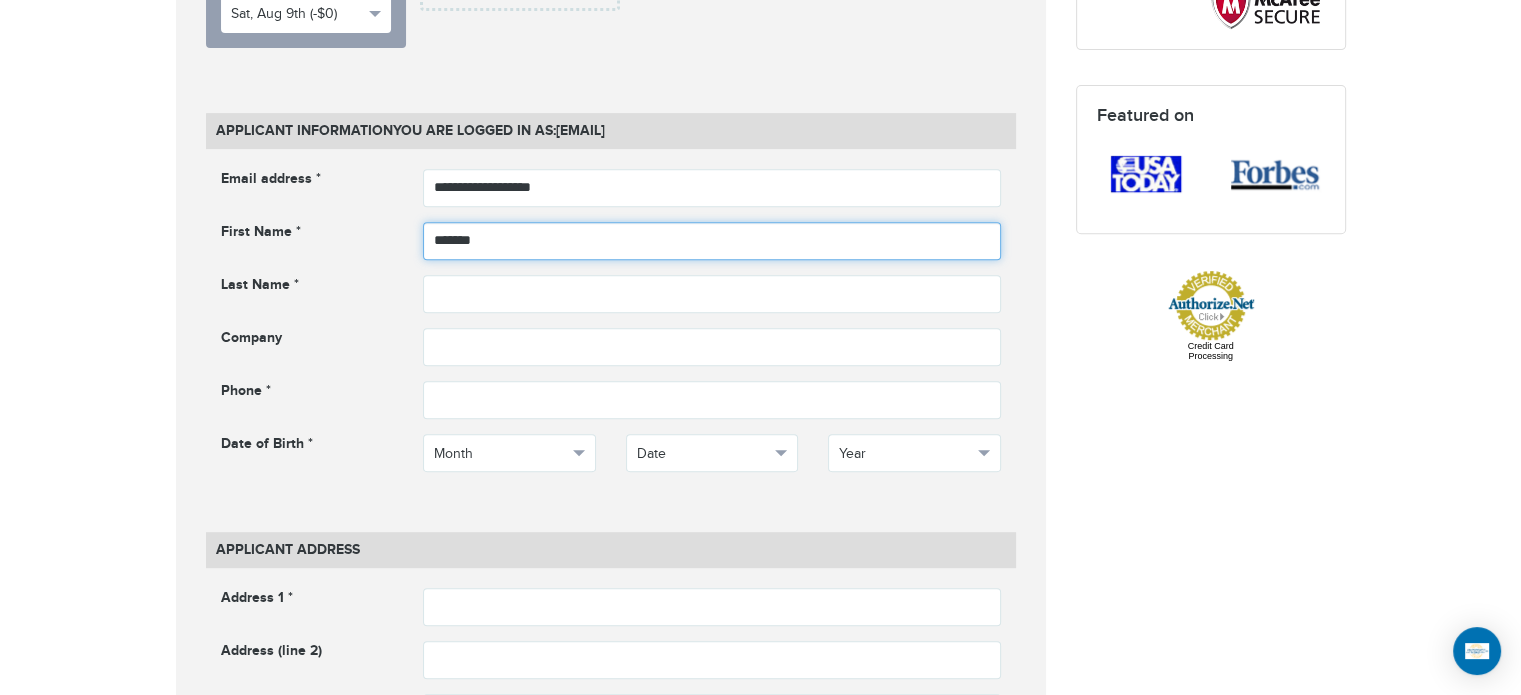 type on "*******" 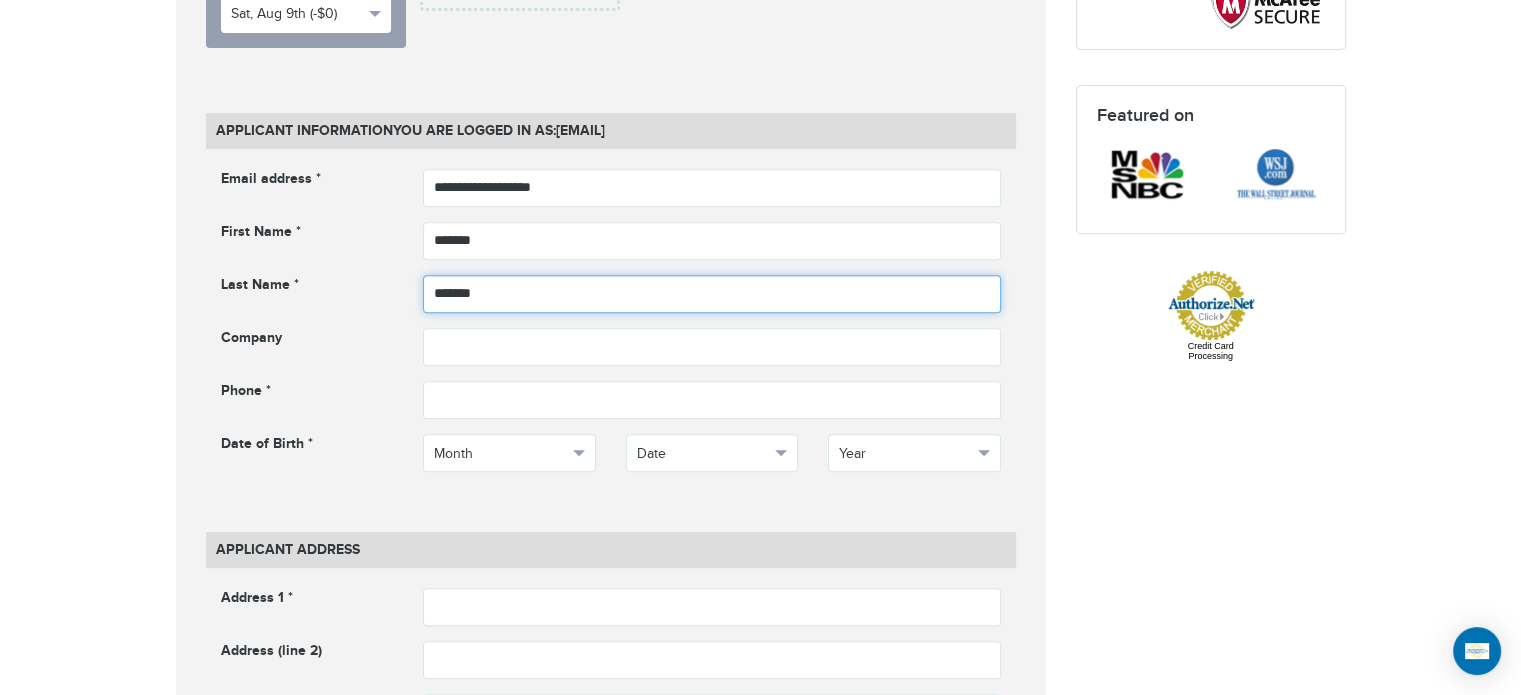 type on "*******" 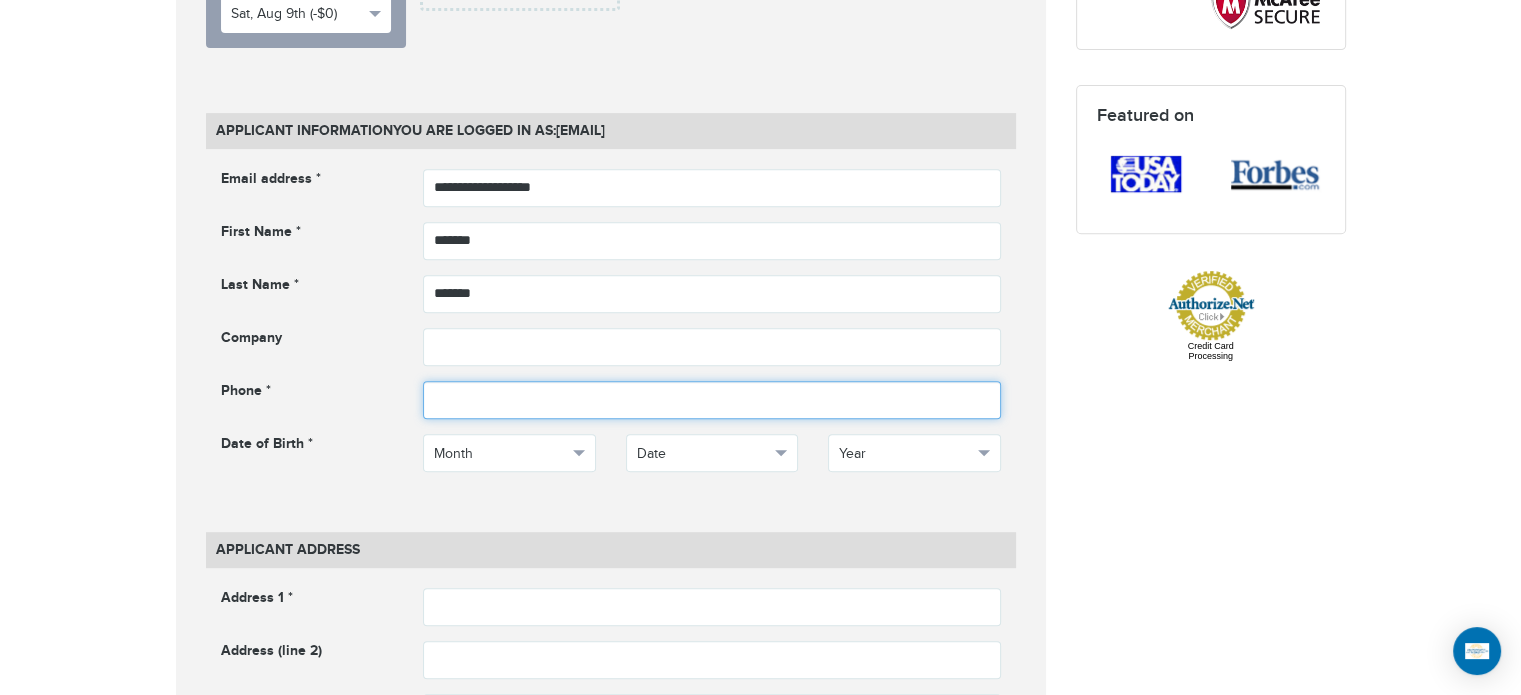 click at bounding box center [712, 400] 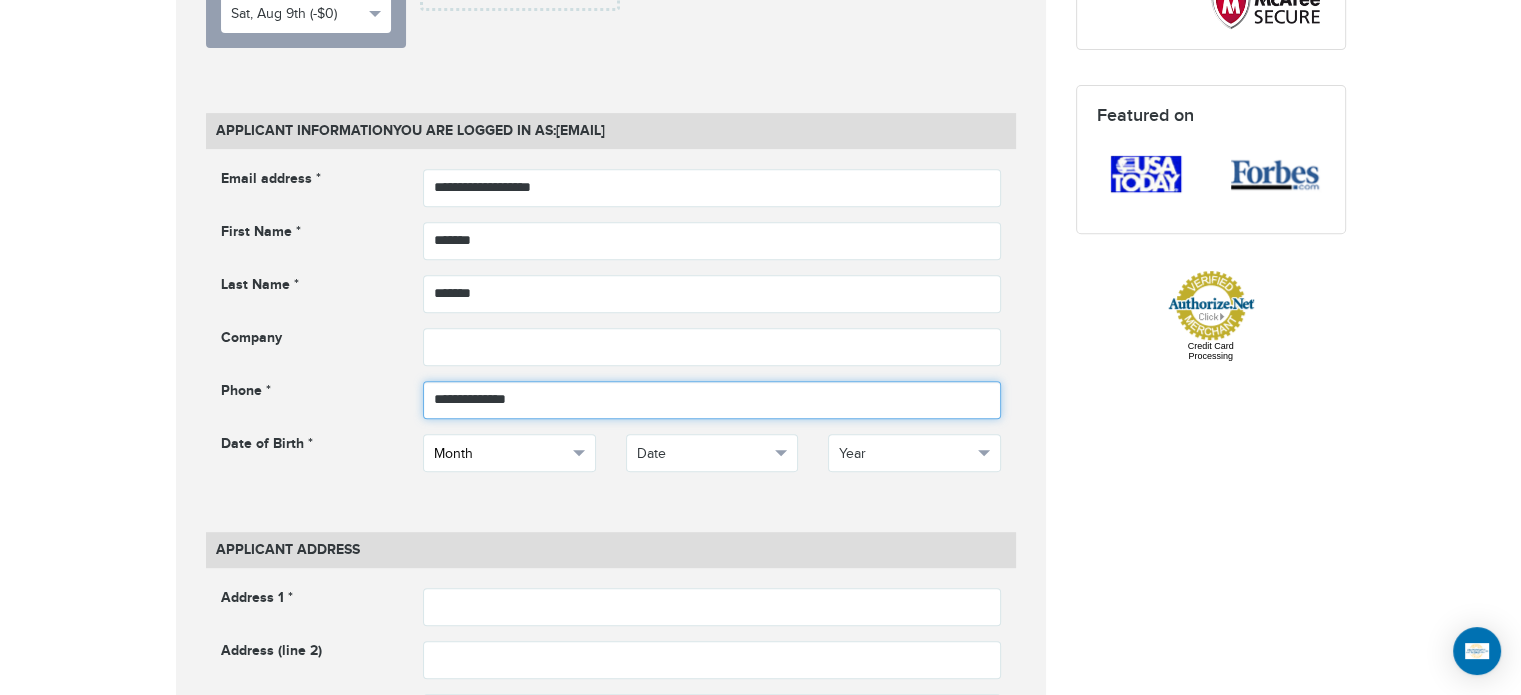type on "**********" 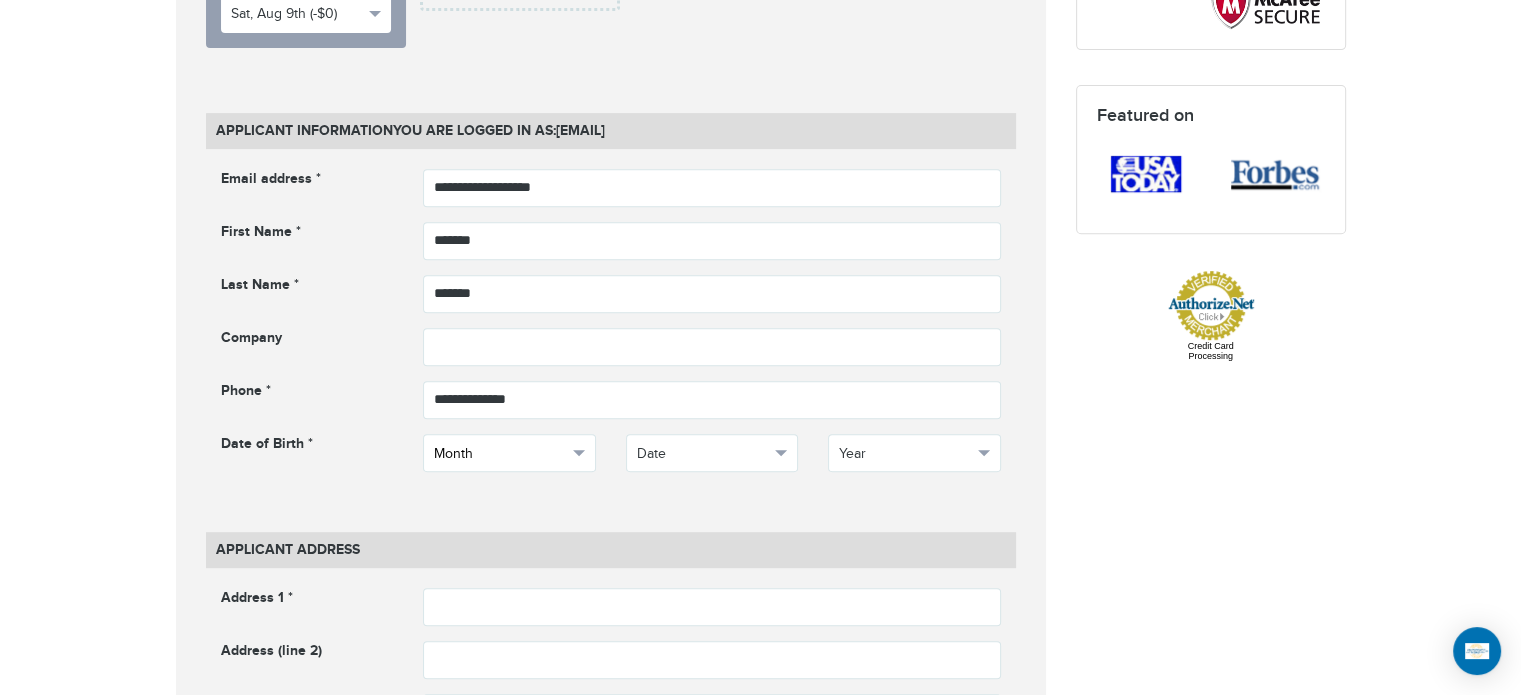 click on "Month" at bounding box center (509, 453) 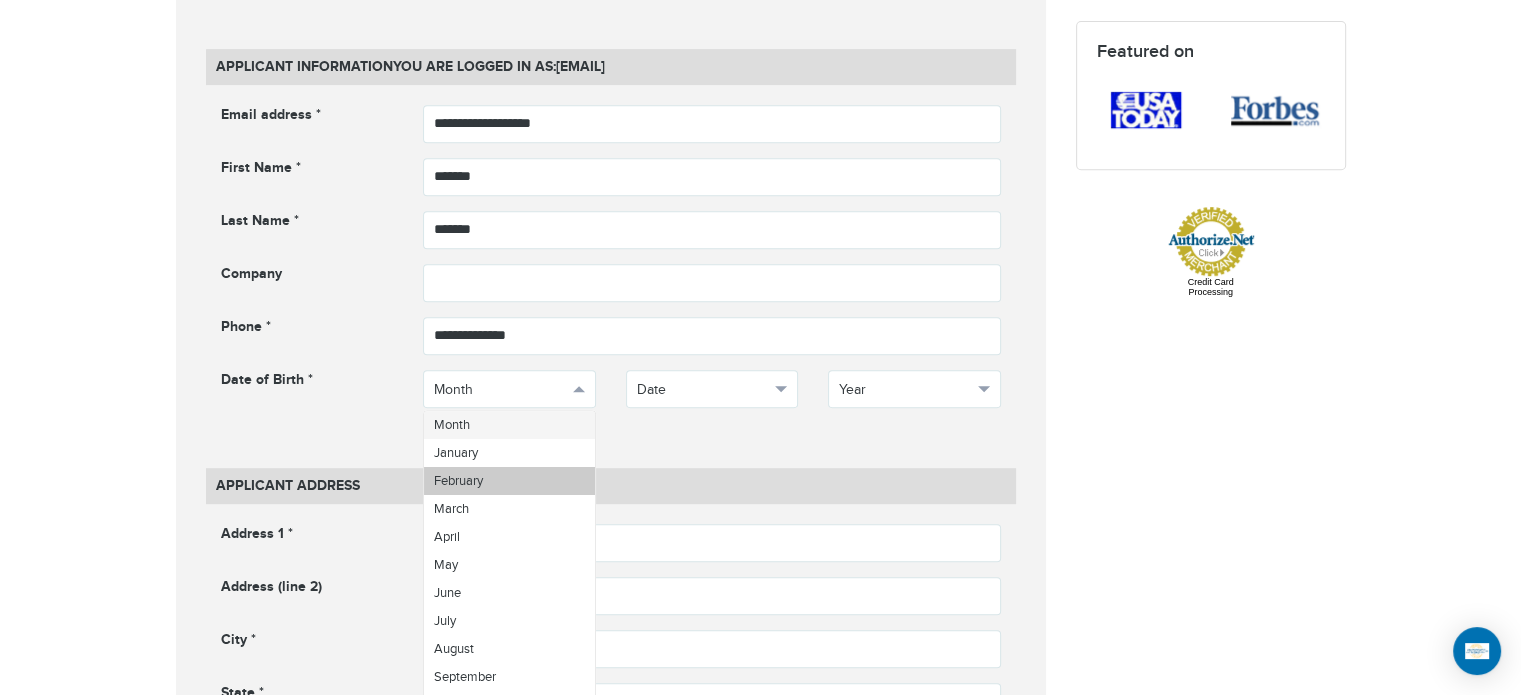 scroll, scrollTop: 900, scrollLeft: 0, axis: vertical 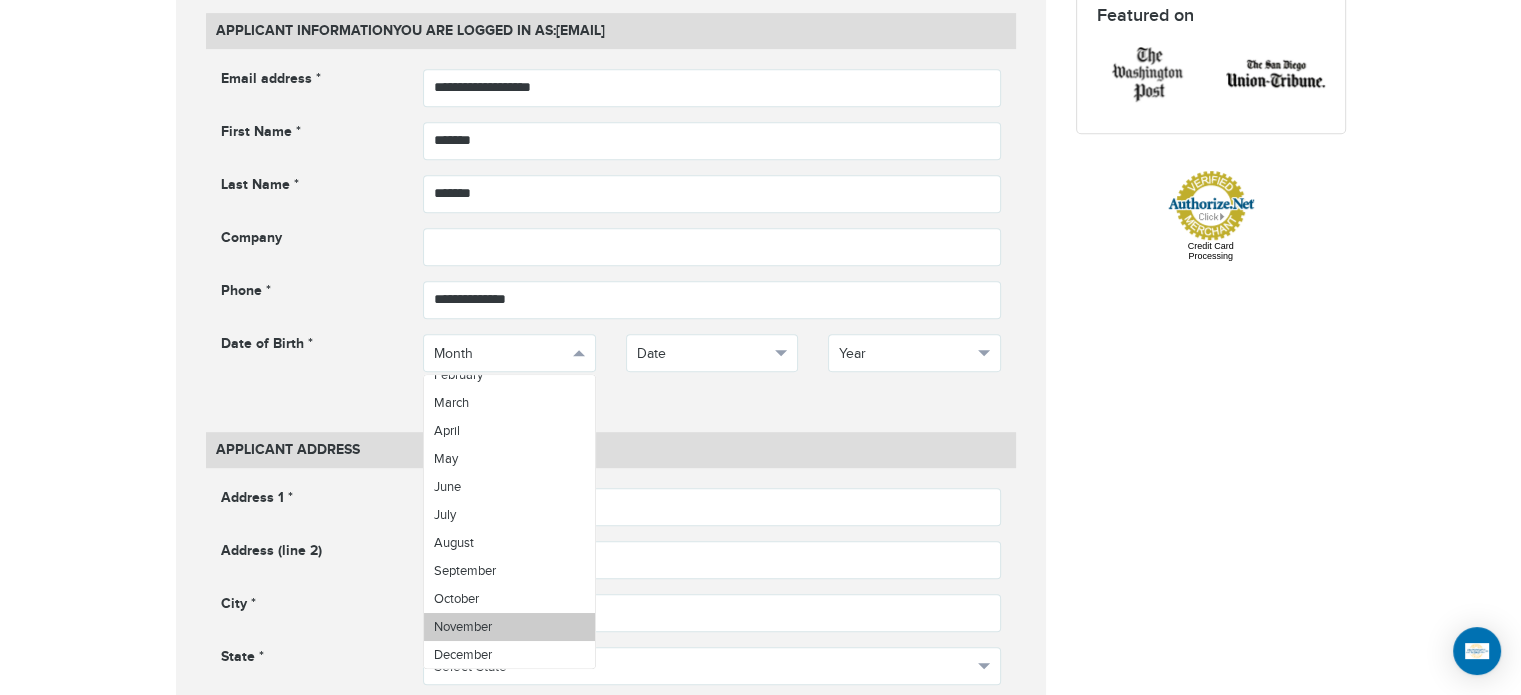 click on "November" at bounding box center (463, 627) 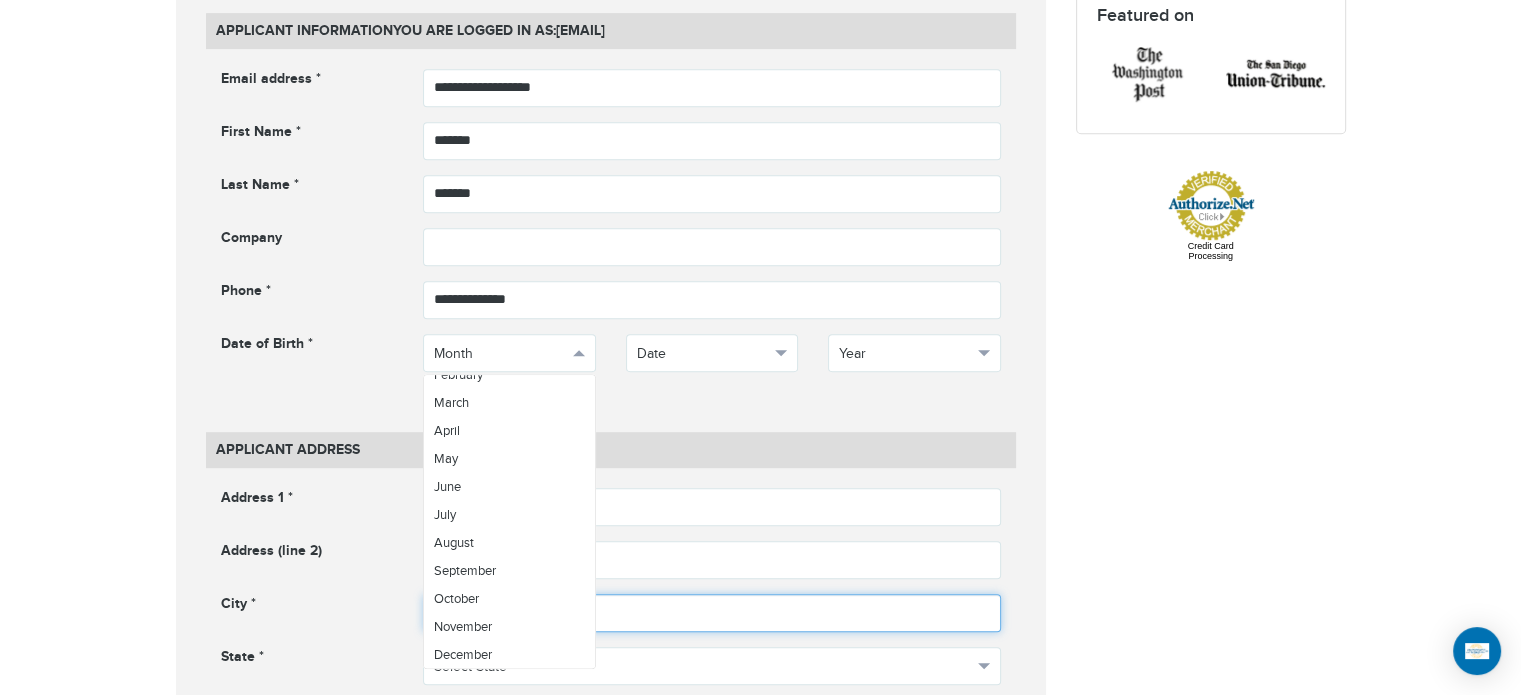 click at bounding box center [712, 613] 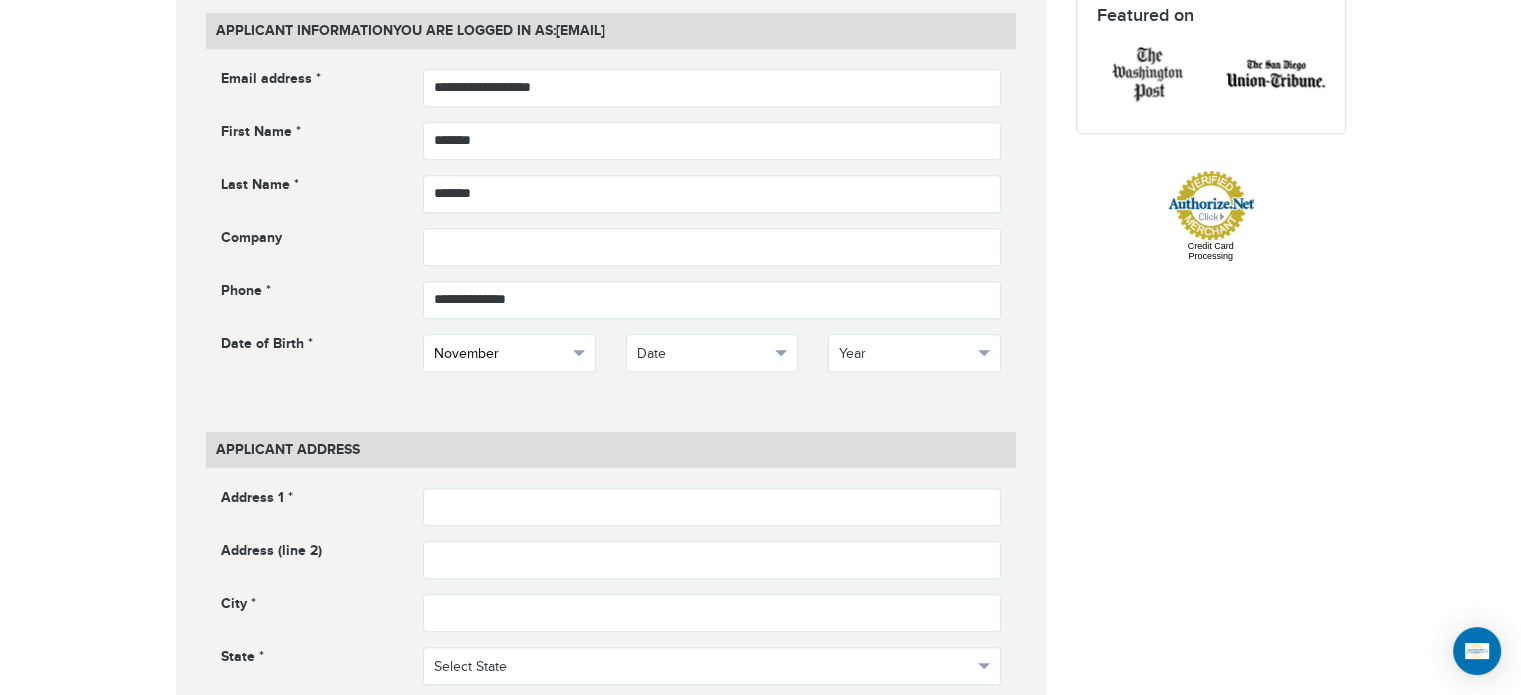 click on "November" at bounding box center (500, 354) 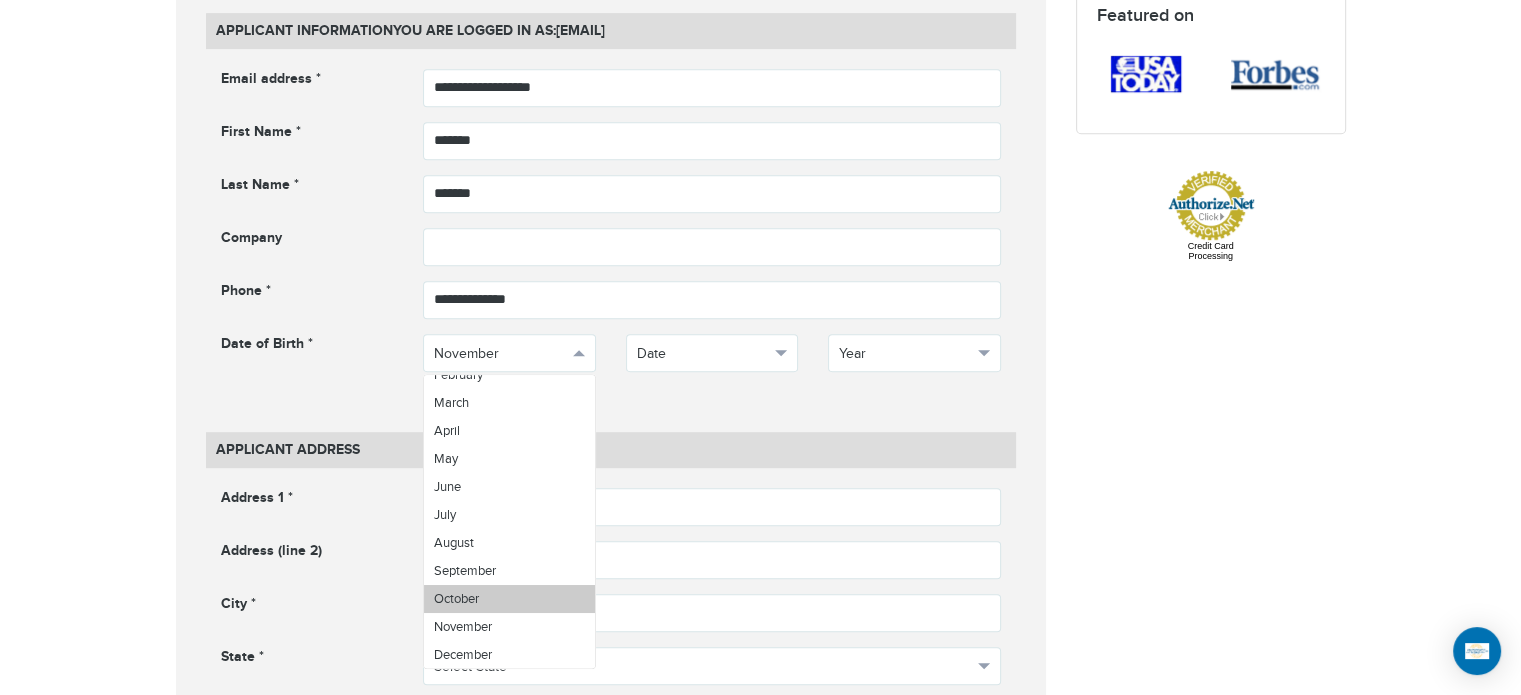 click on "October" at bounding box center [509, 599] 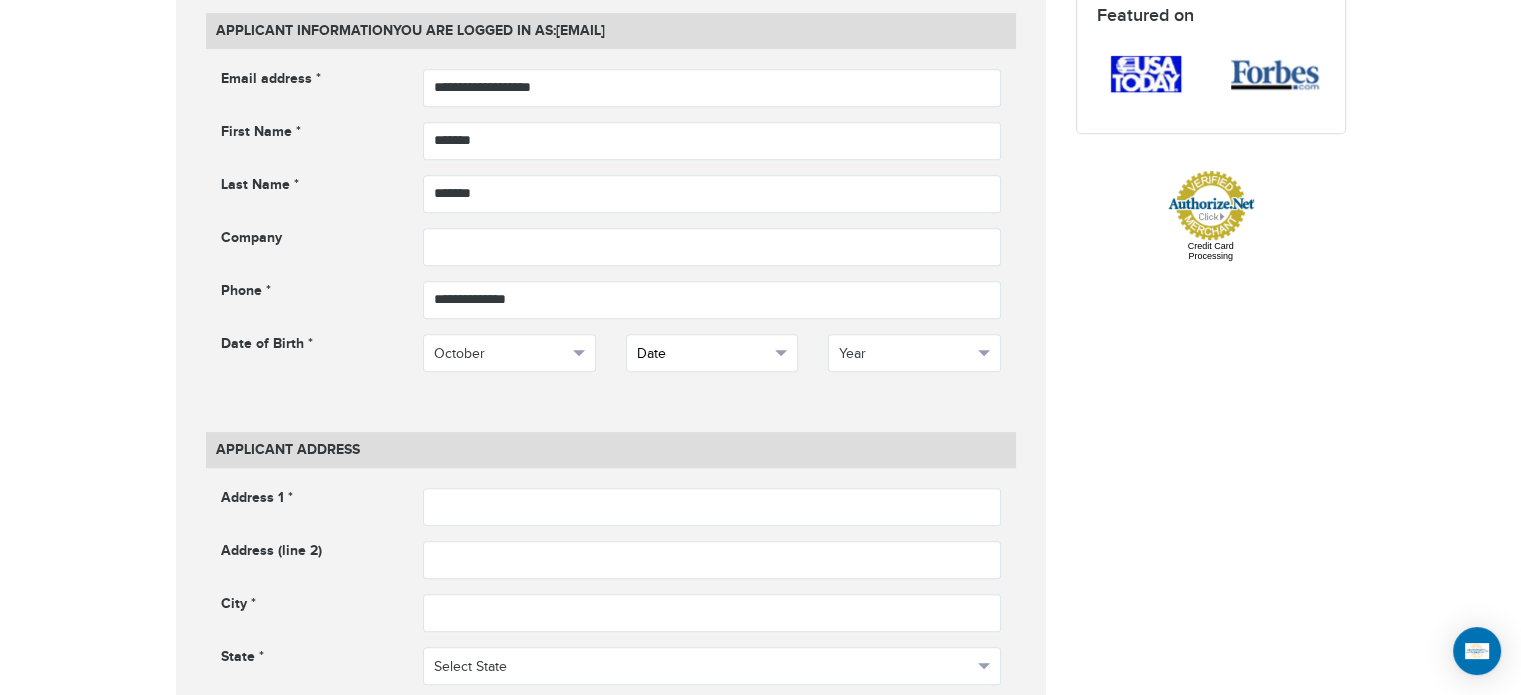 click on "Date" at bounding box center [703, 354] 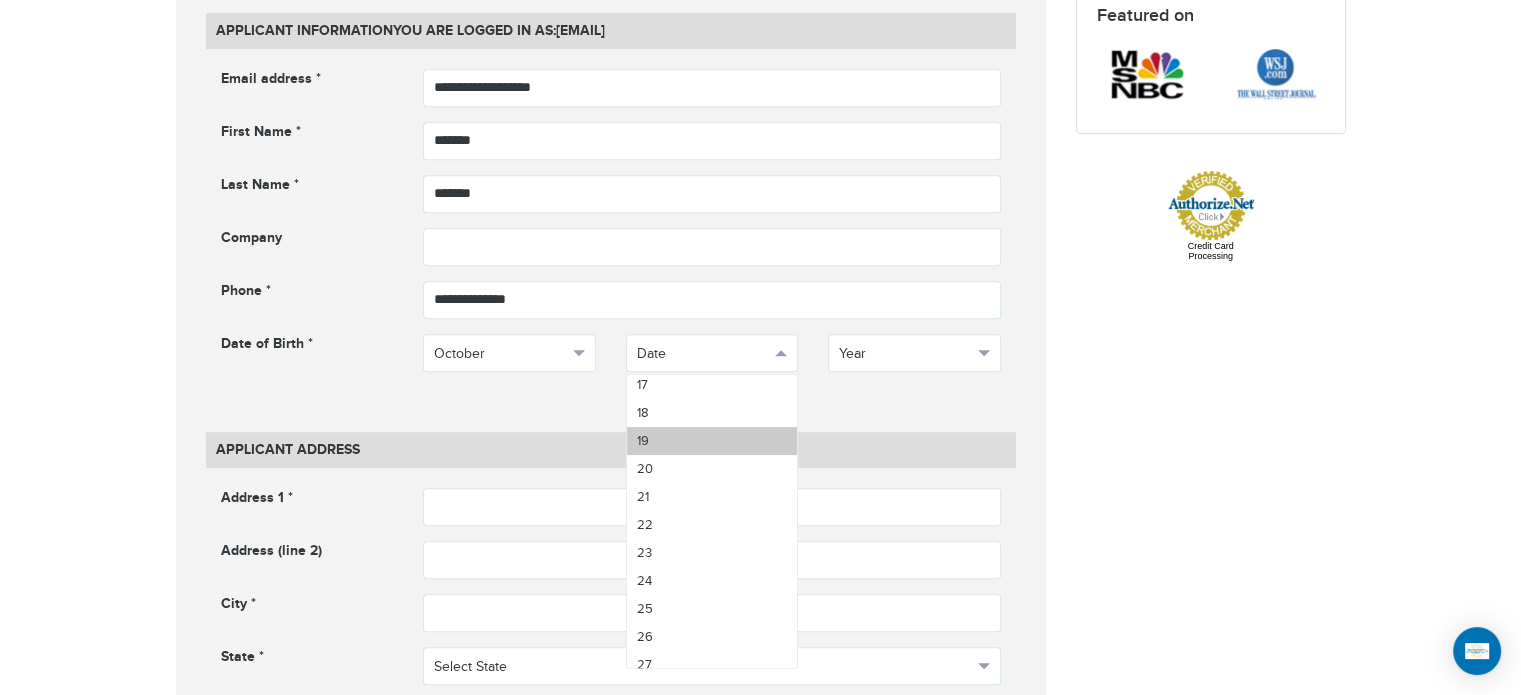 scroll, scrollTop: 500, scrollLeft: 0, axis: vertical 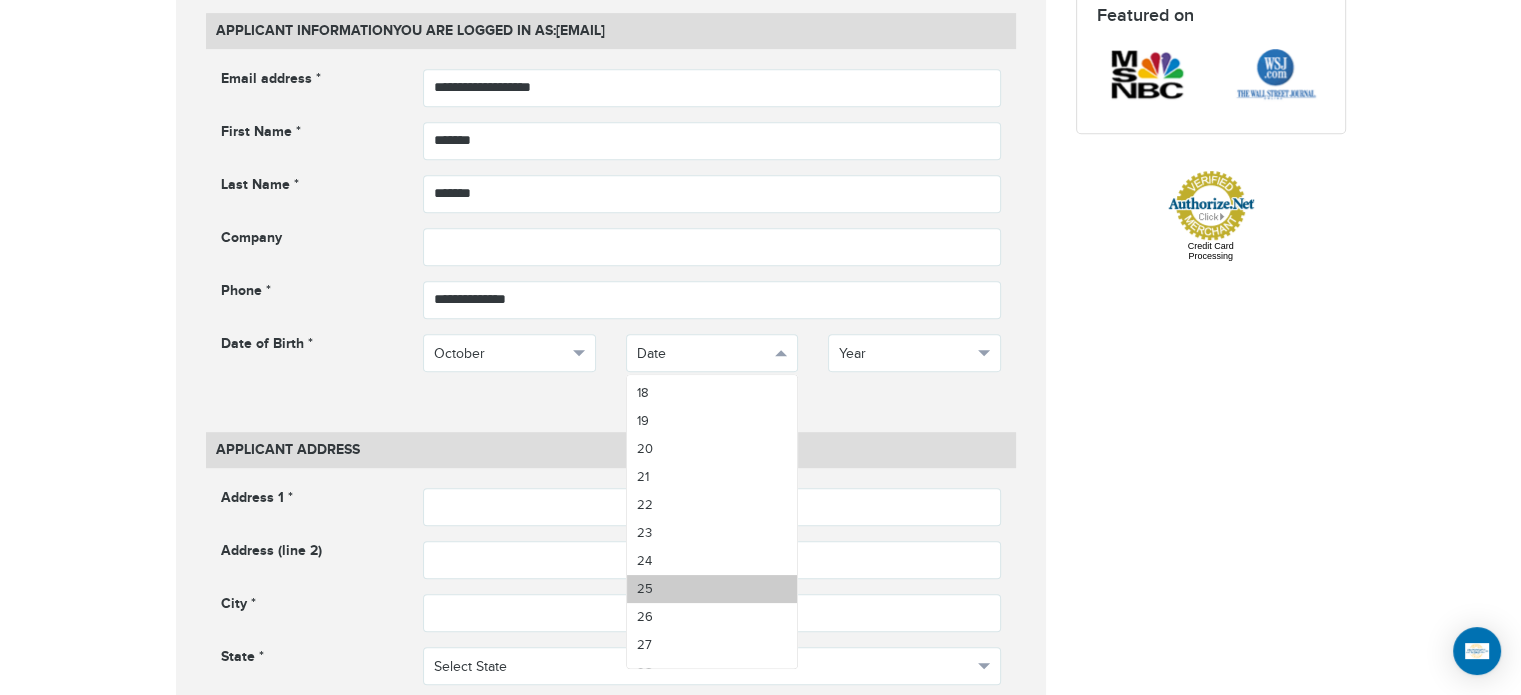 click on "25" at bounding box center [645, 589] 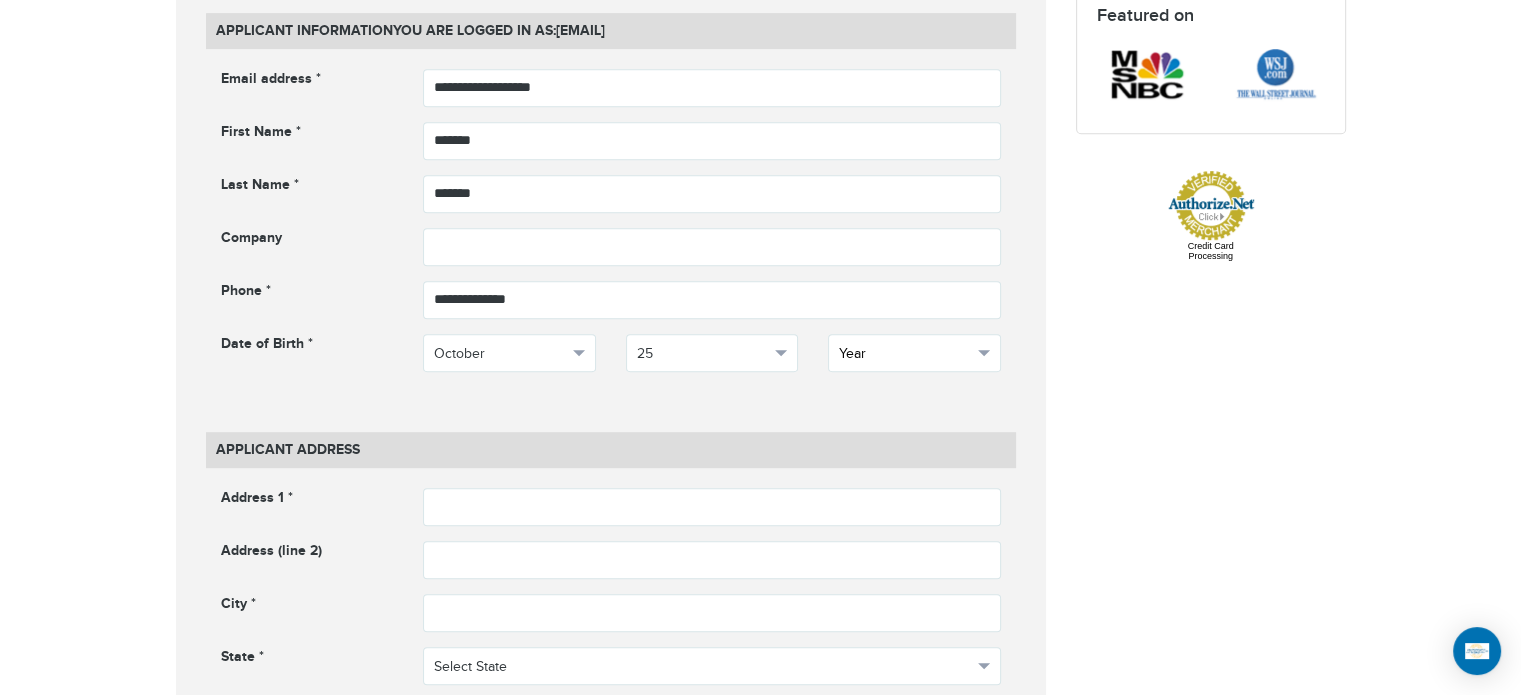 click on "Year" at bounding box center [905, 354] 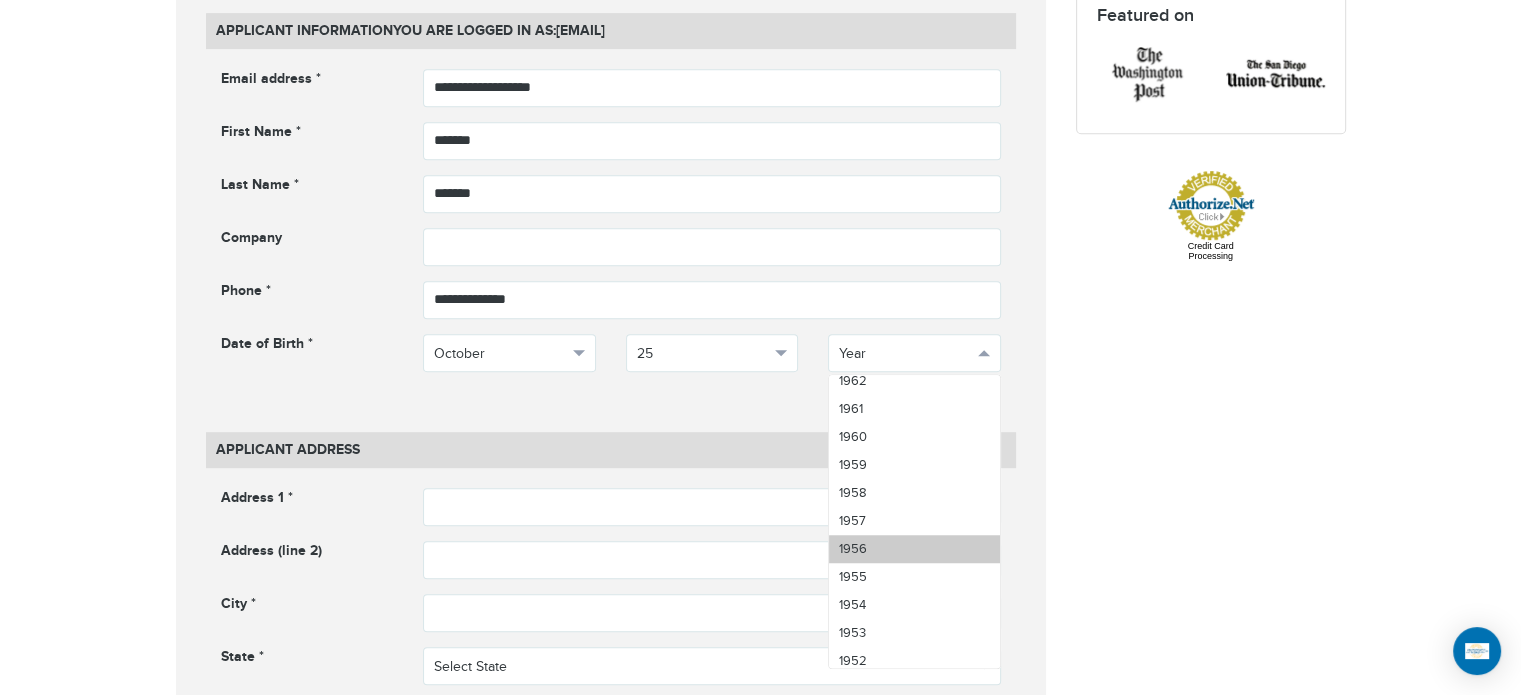 scroll, scrollTop: 1900, scrollLeft: 0, axis: vertical 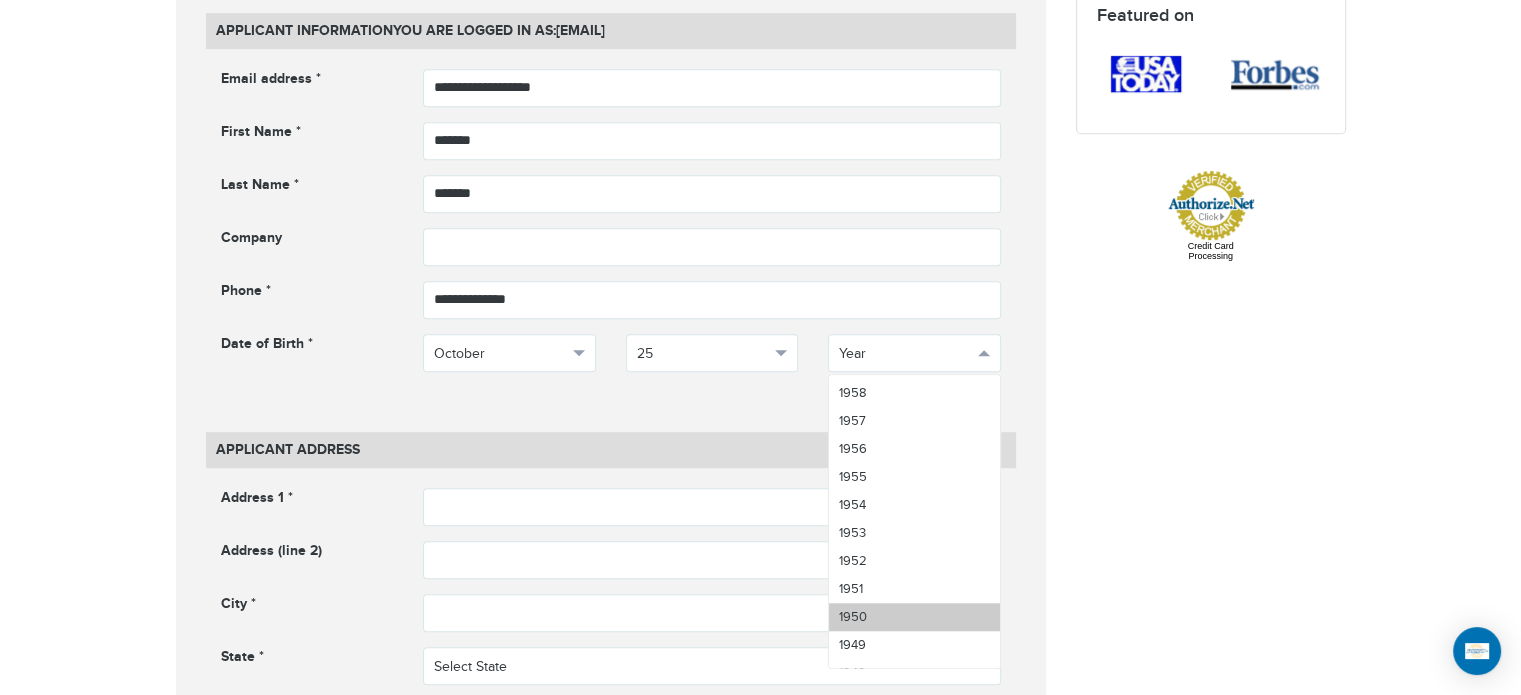 click on "1950" at bounding box center (853, 617) 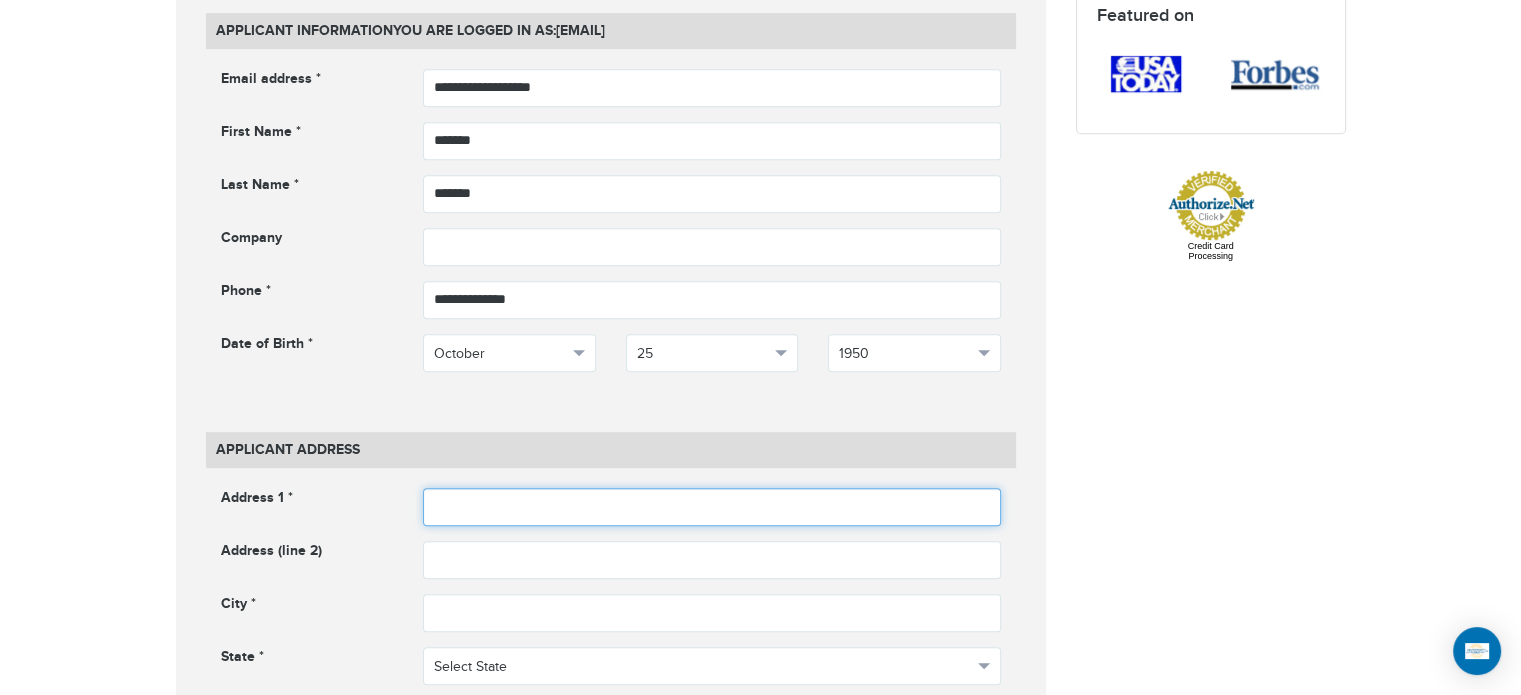 click at bounding box center (712, 507) 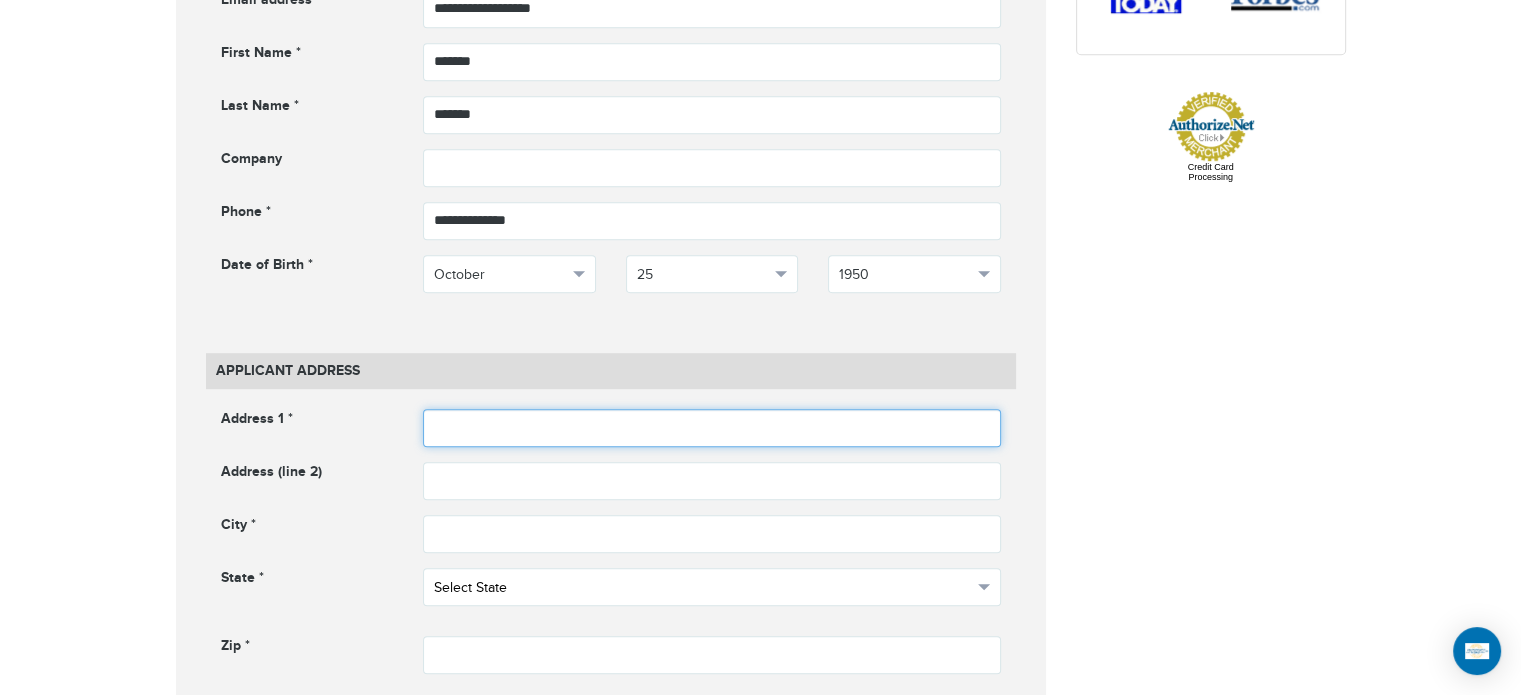 scroll, scrollTop: 1100, scrollLeft: 0, axis: vertical 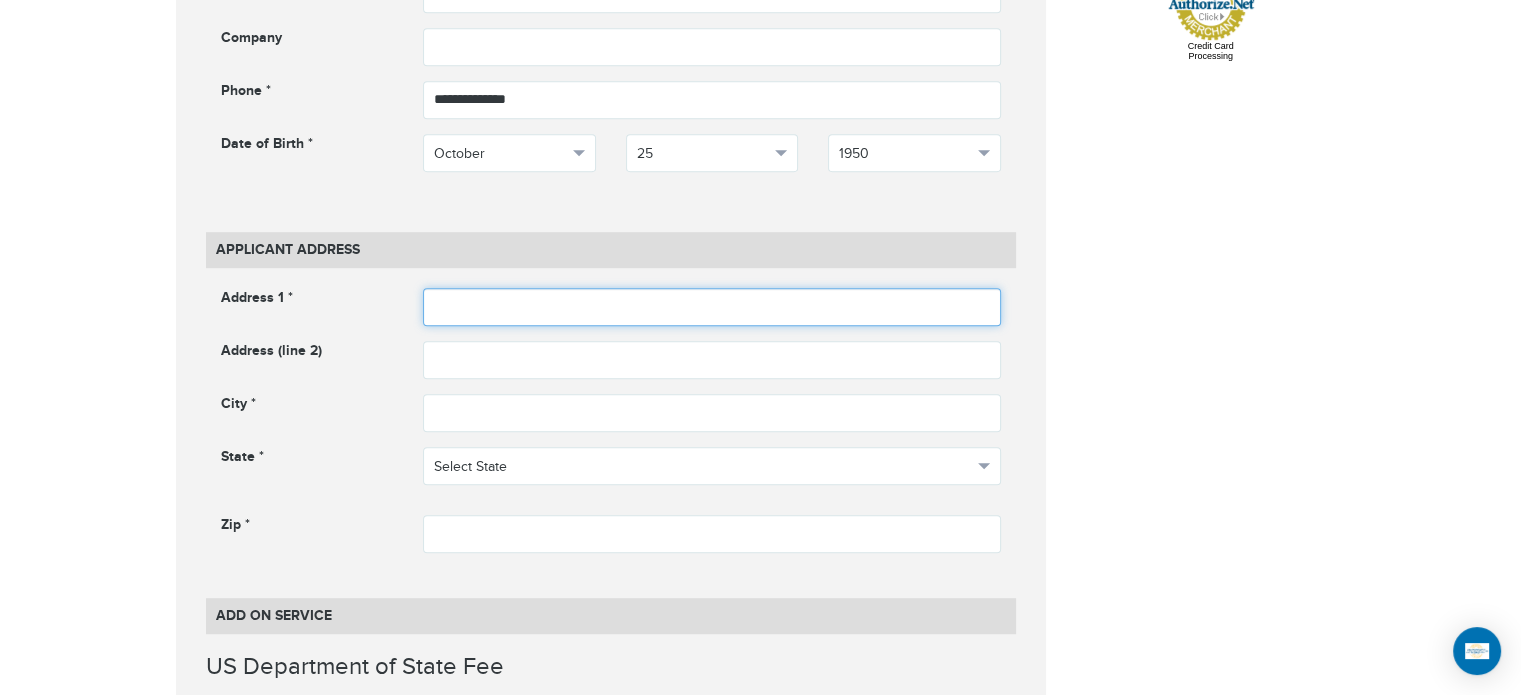 click at bounding box center [712, 307] 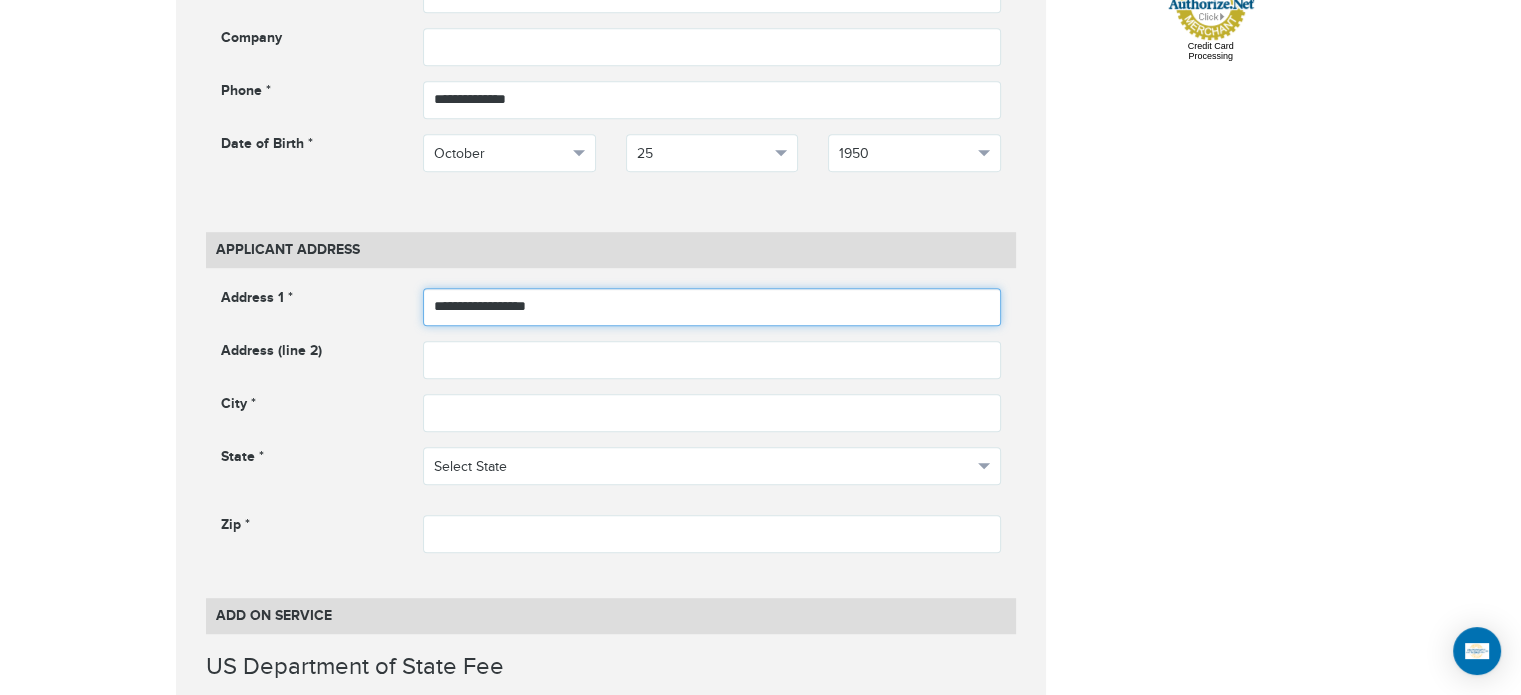 type on "**********" 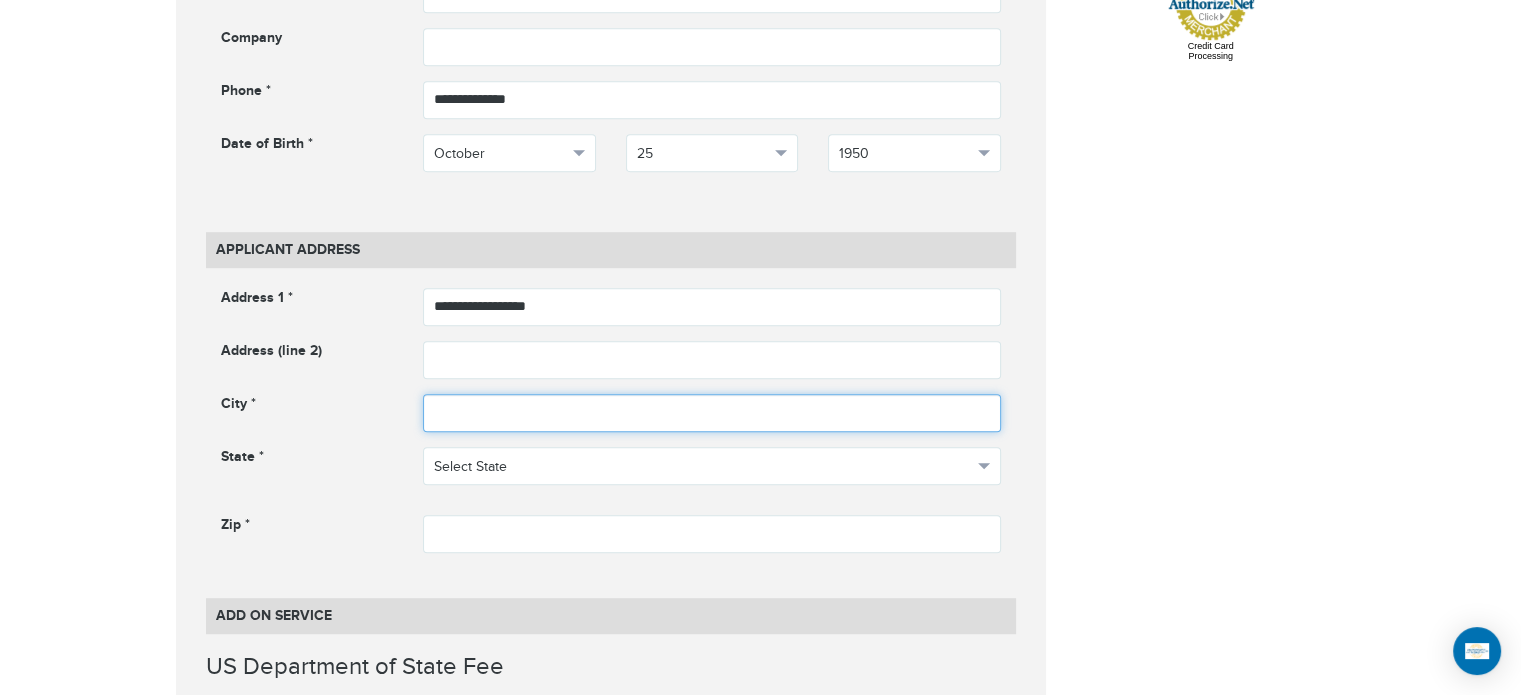 click at bounding box center (712, 413) 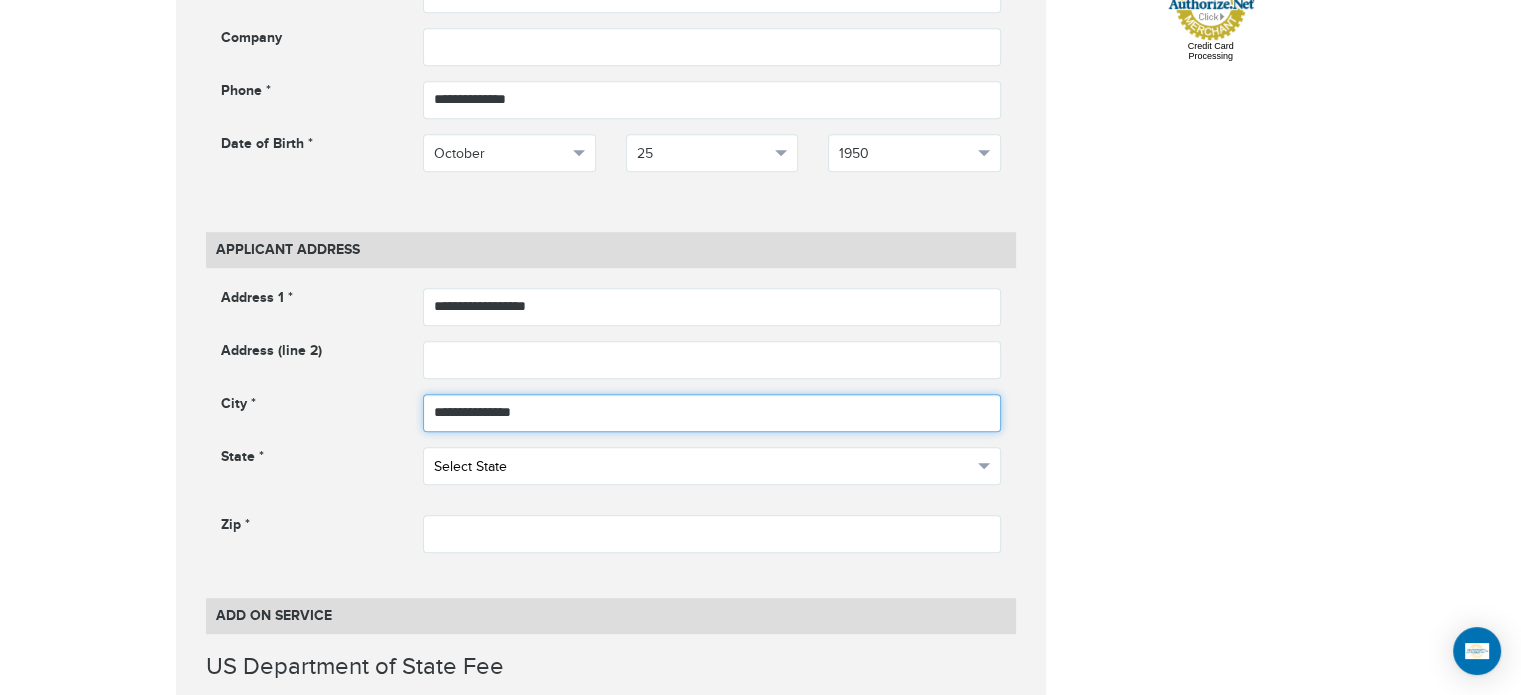 type on "**********" 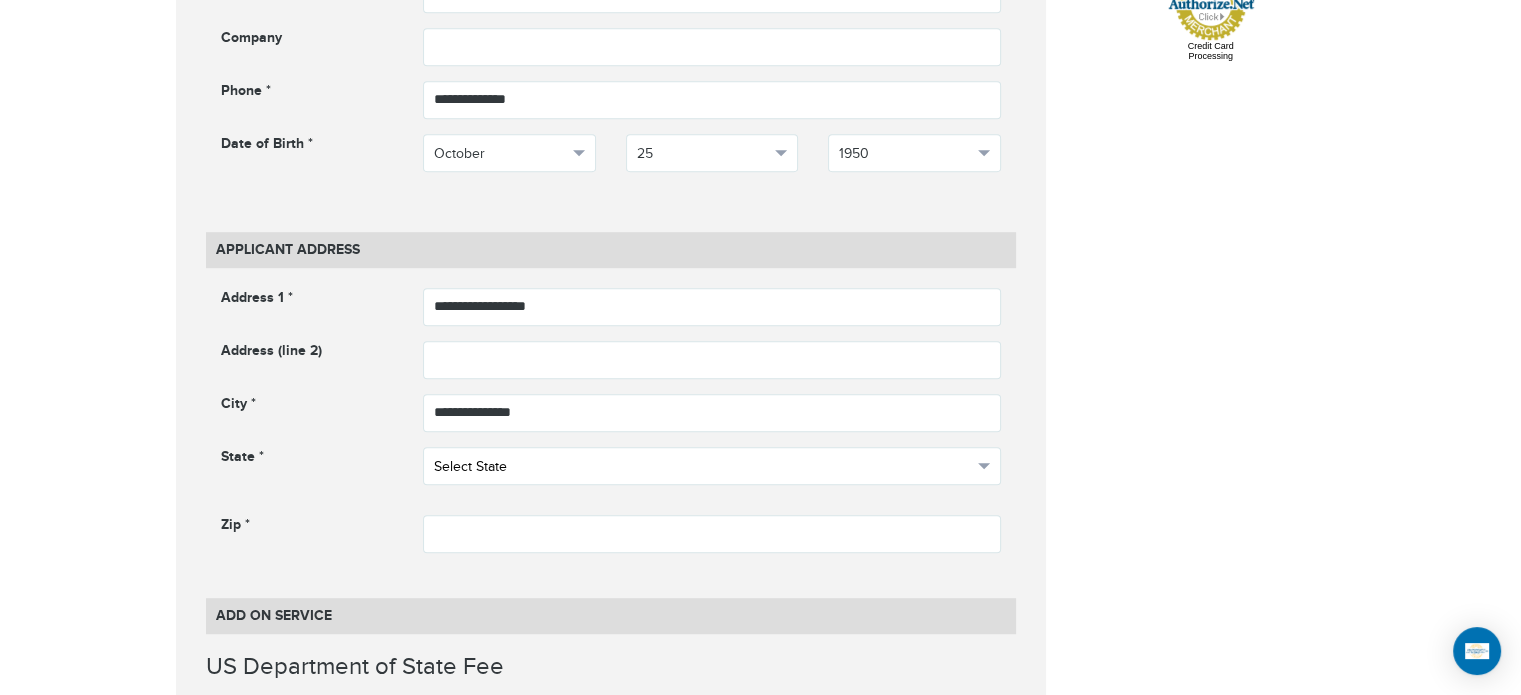 click on "Select State" at bounding box center (703, 467) 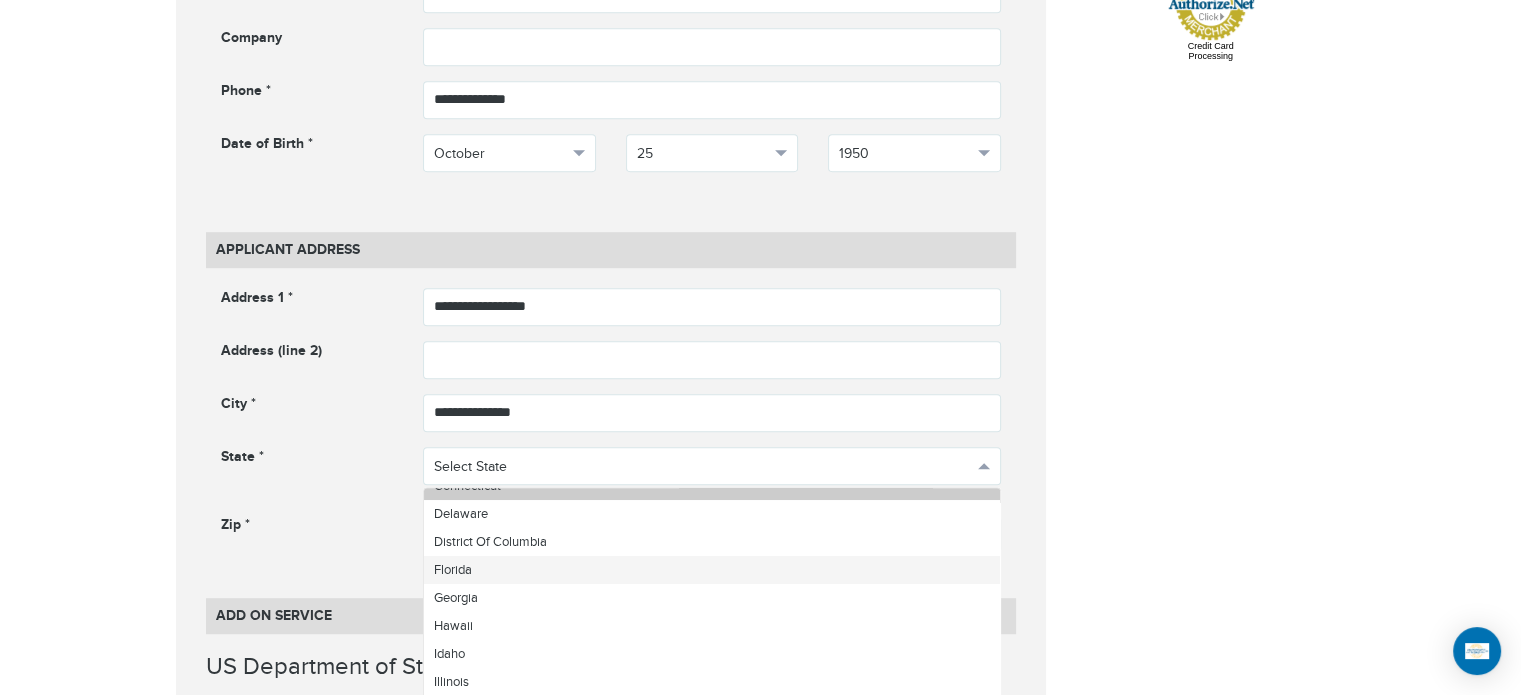 scroll, scrollTop: 275, scrollLeft: 0, axis: vertical 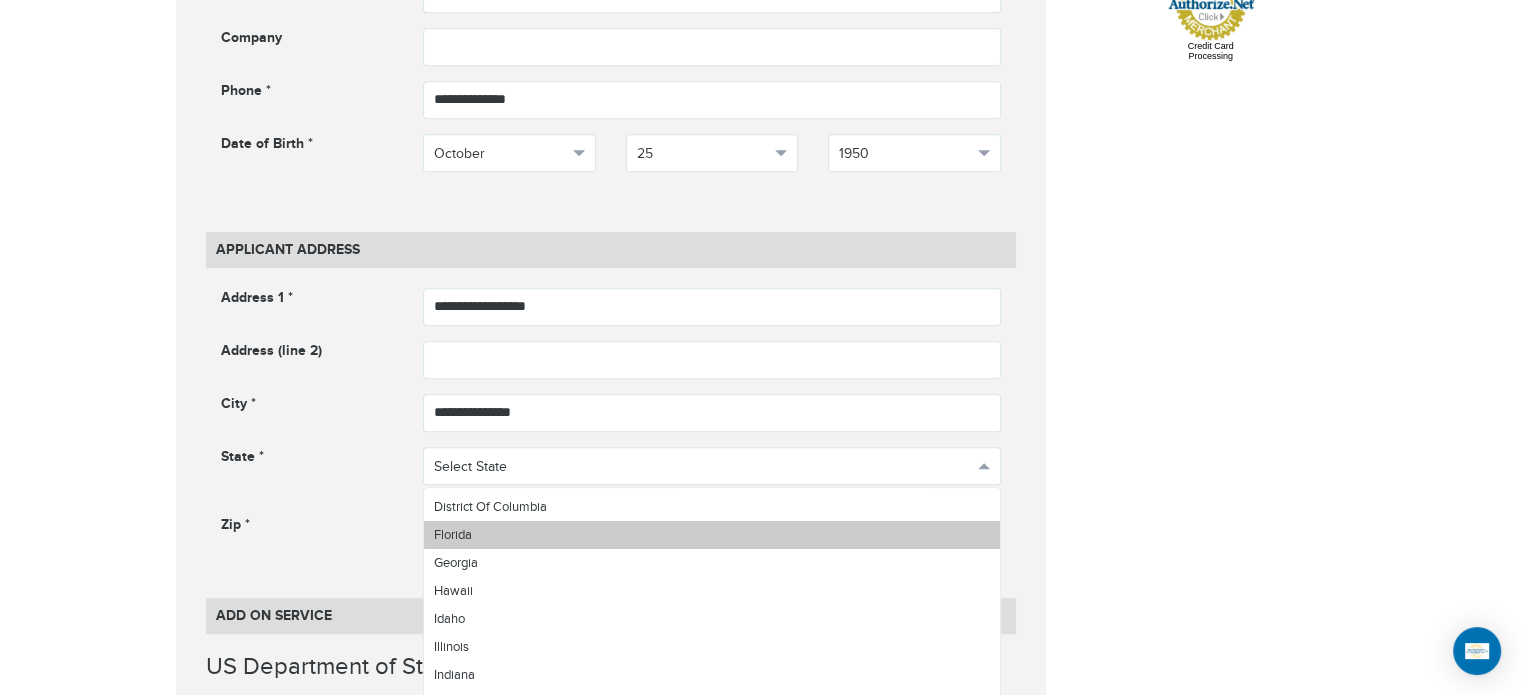 click on "Florida" at bounding box center [712, 535] 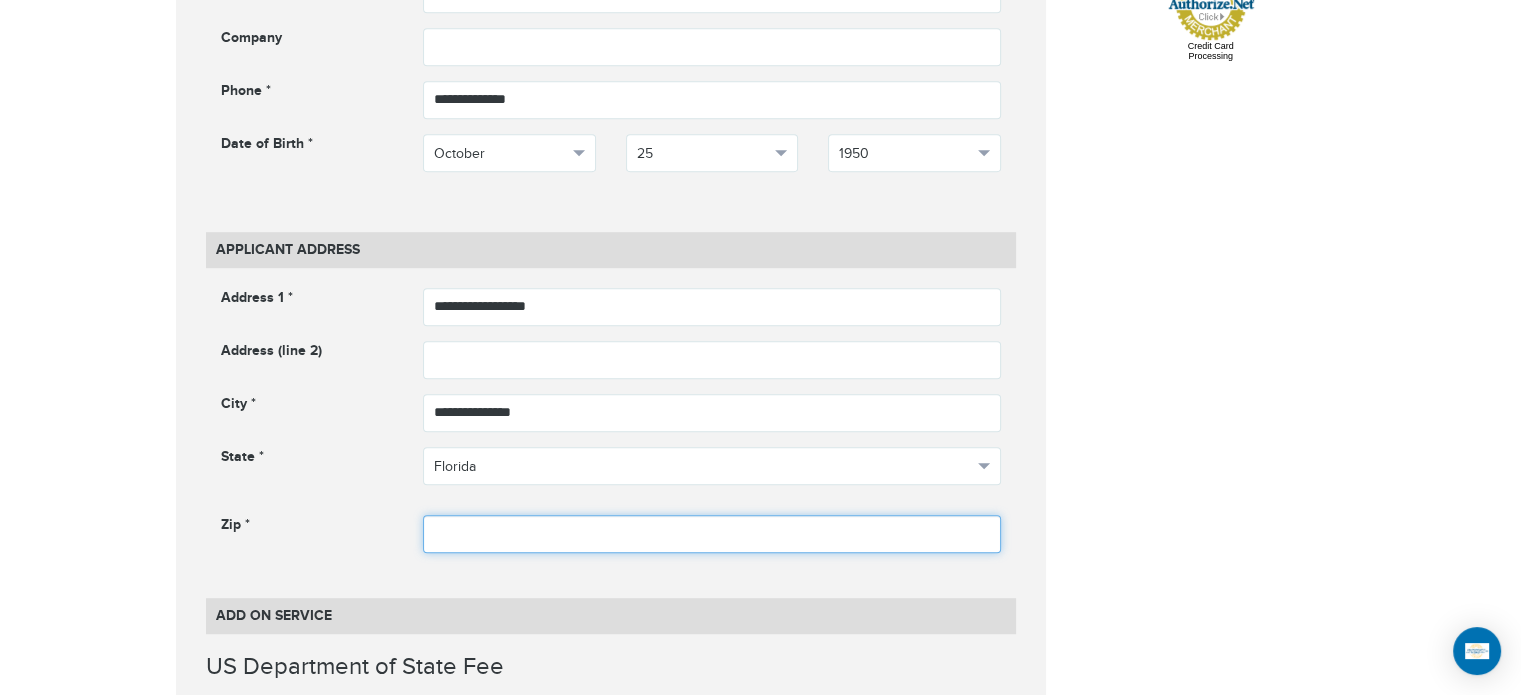 click at bounding box center [712, 534] 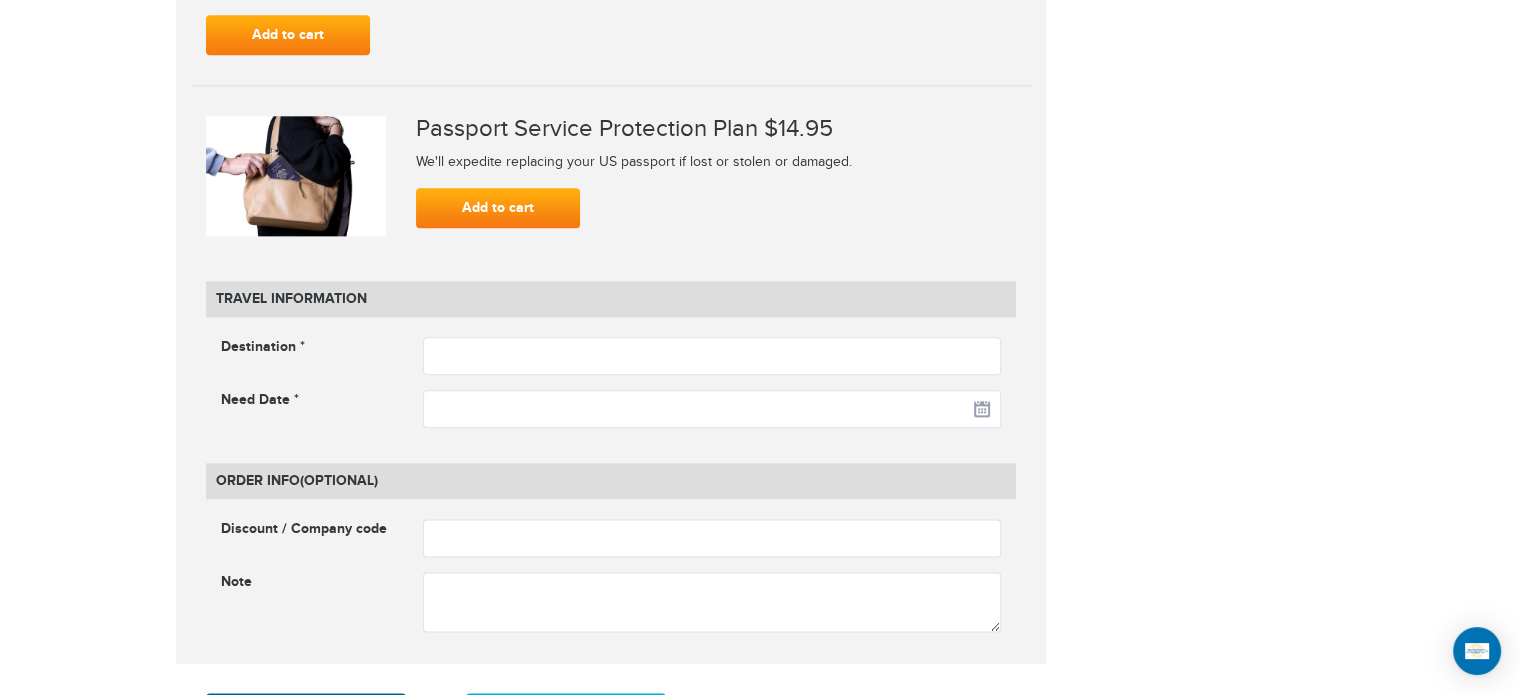 scroll, scrollTop: 2400, scrollLeft: 0, axis: vertical 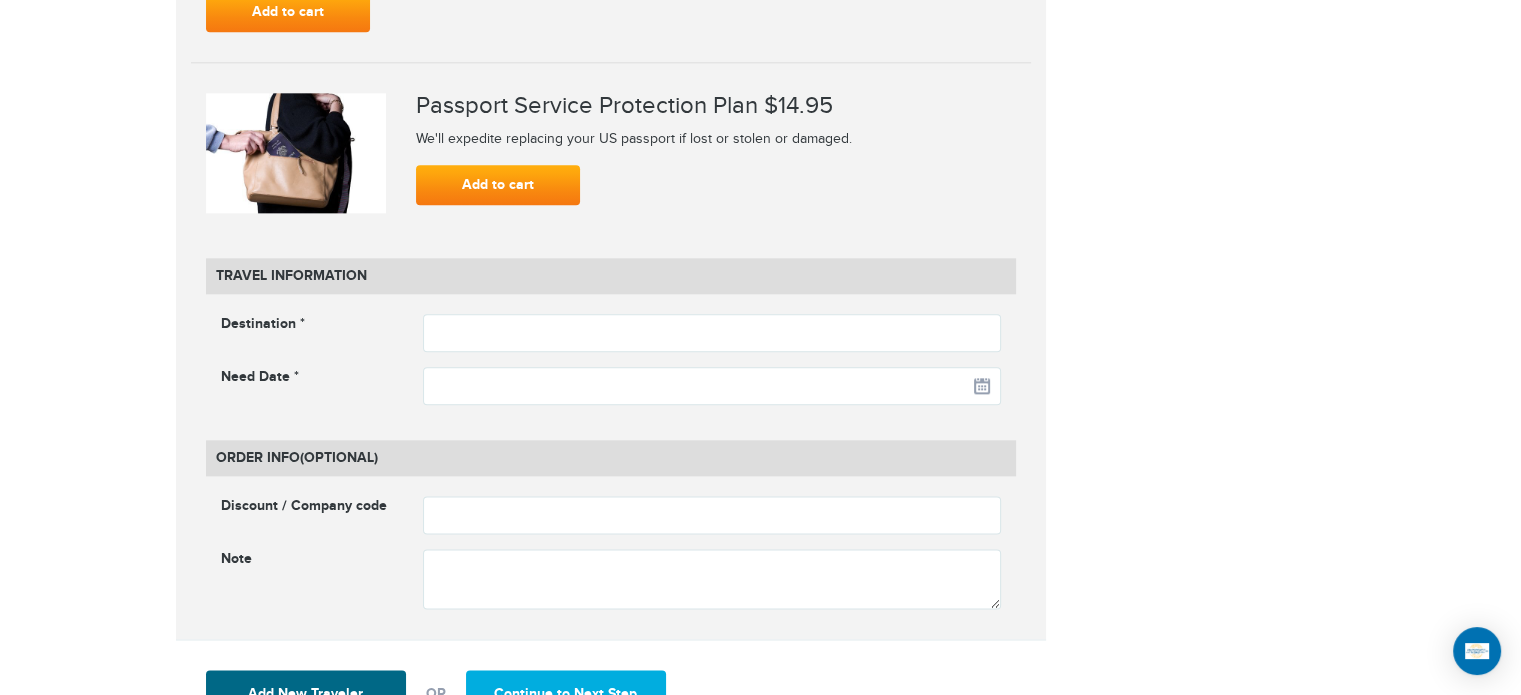 type on "*****" 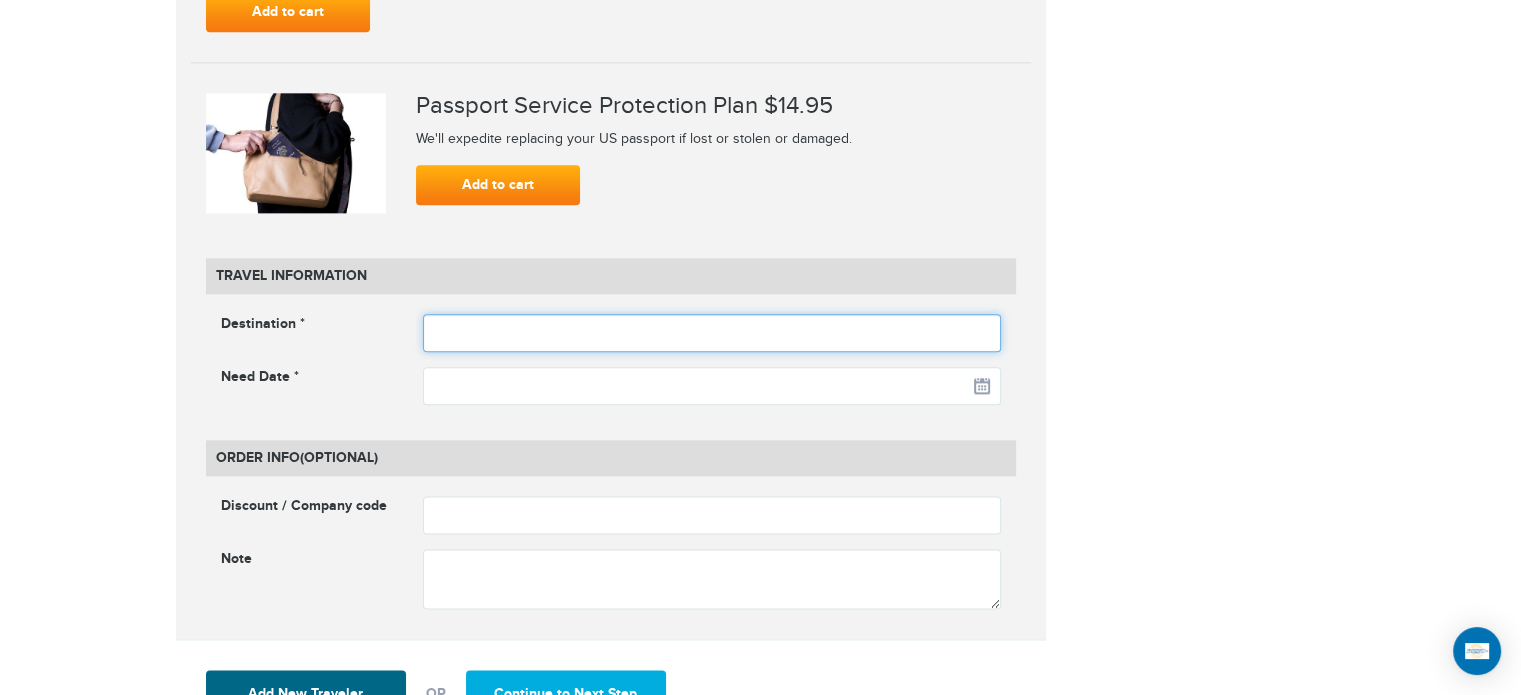 click at bounding box center [712, 333] 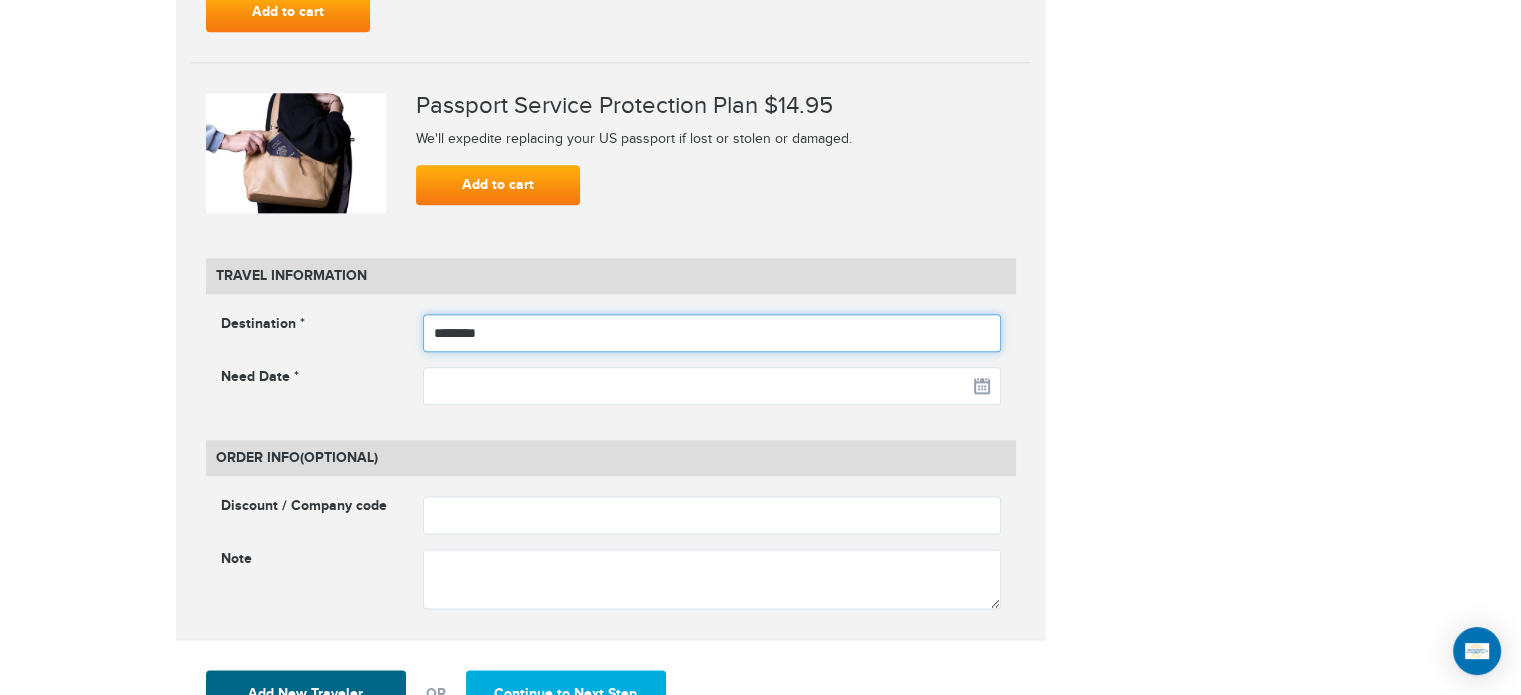 type on "********" 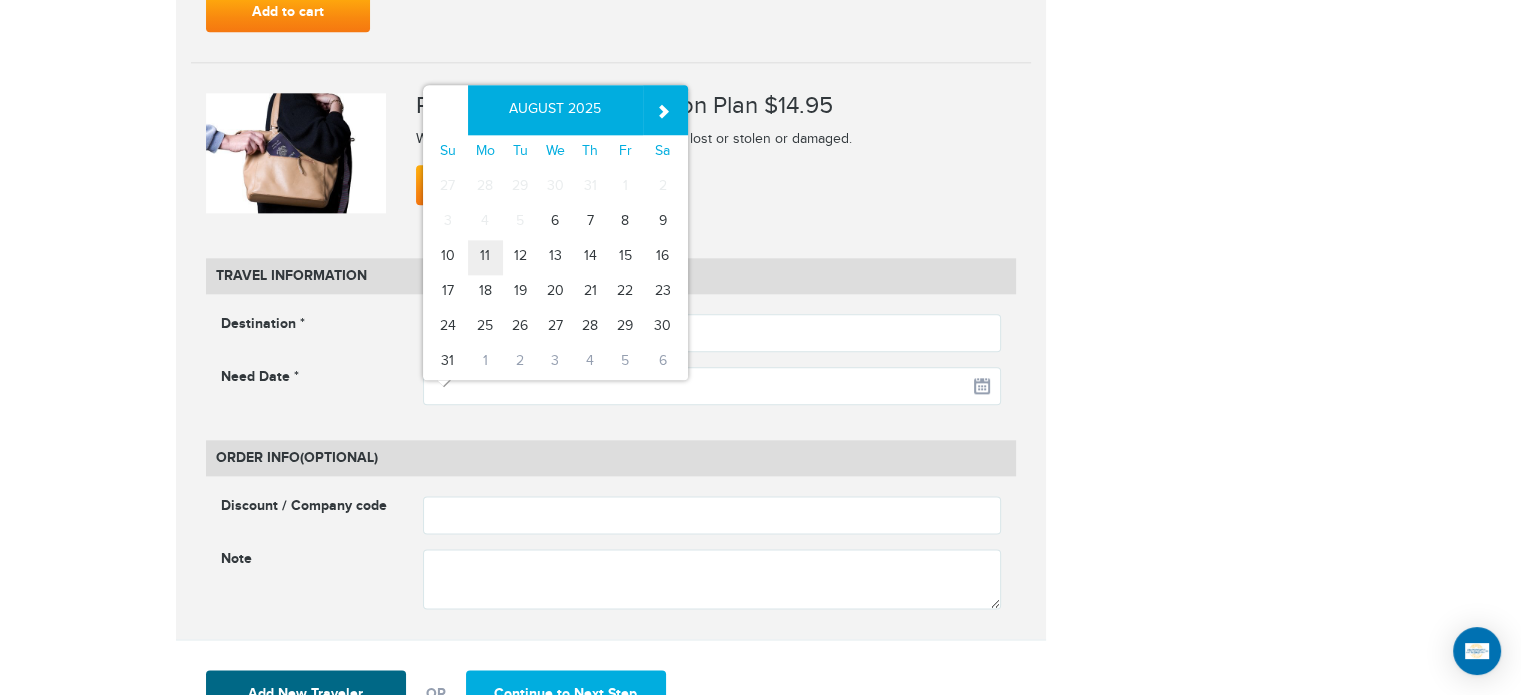 click on "11" at bounding box center (485, 257) 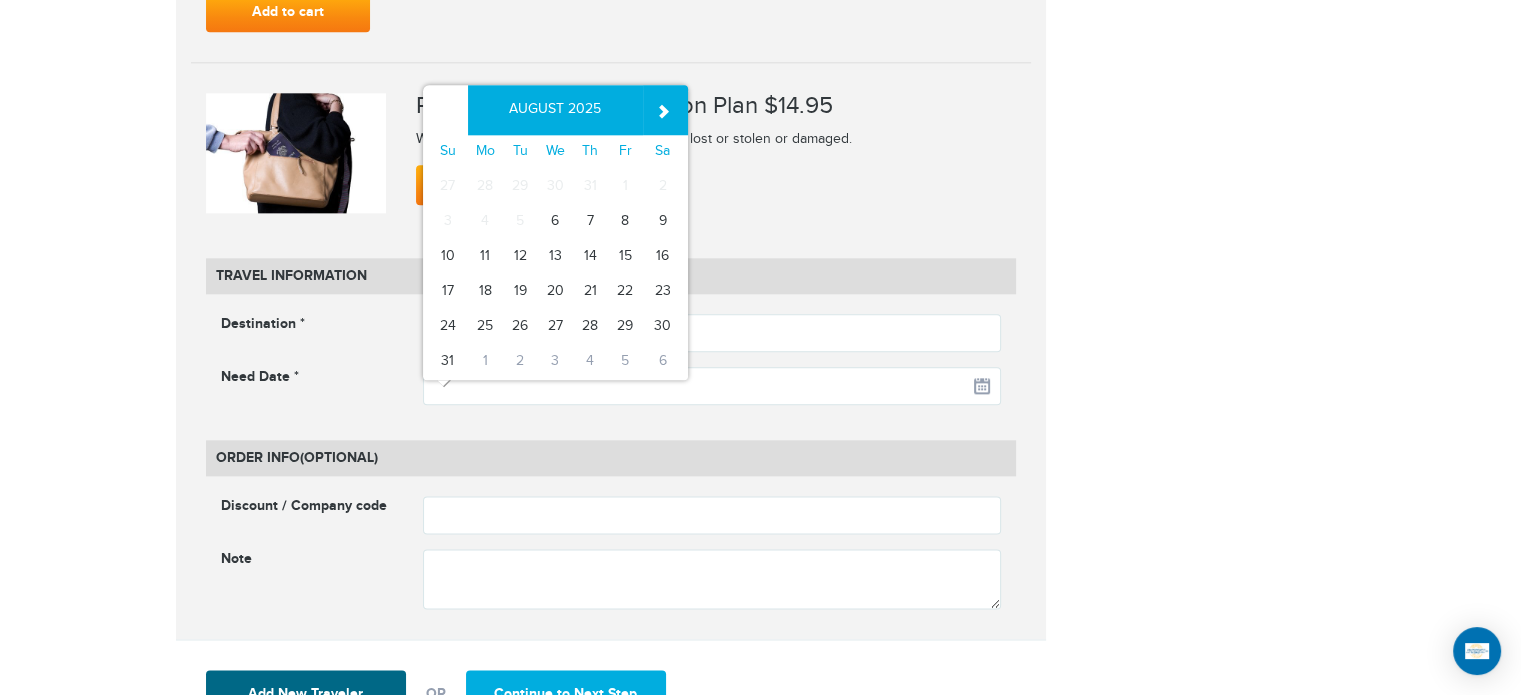 type on "**********" 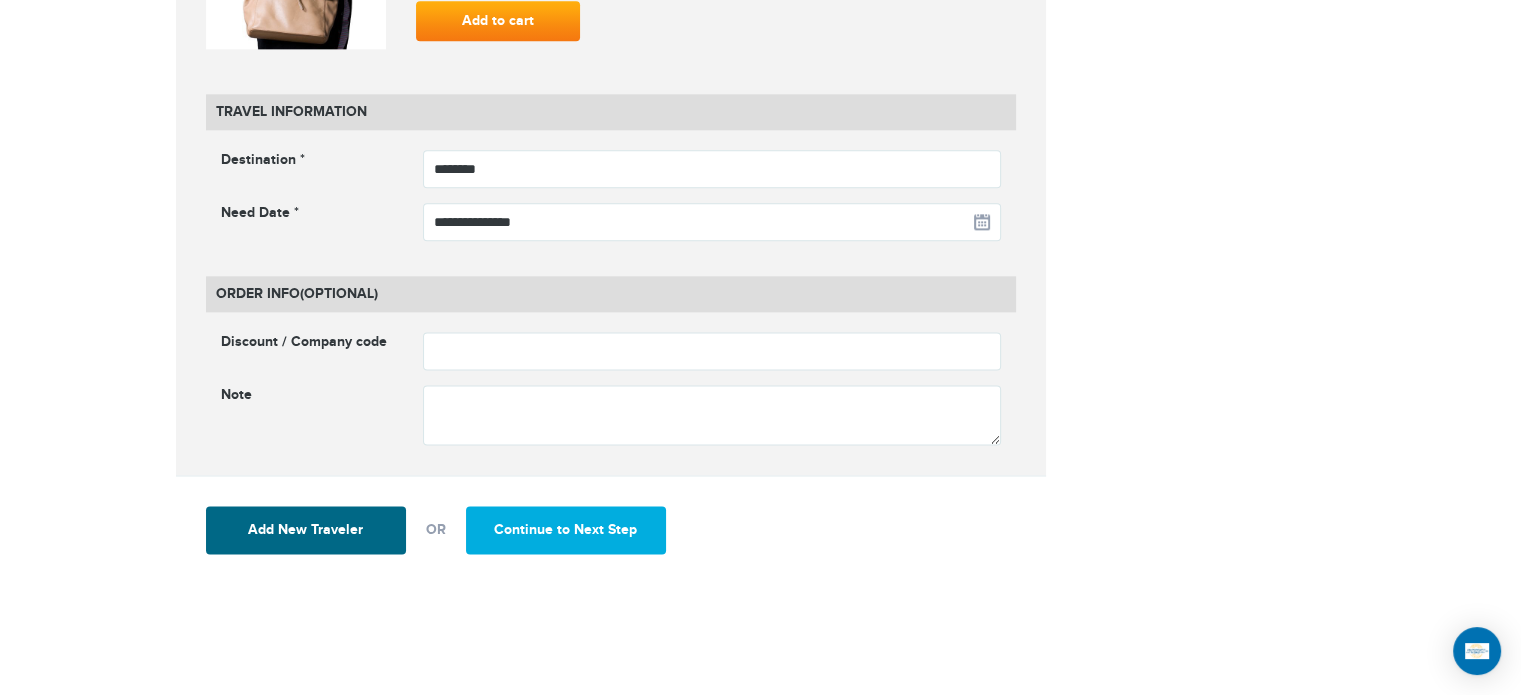 scroll, scrollTop: 2600, scrollLeft: 0, axis: vertical 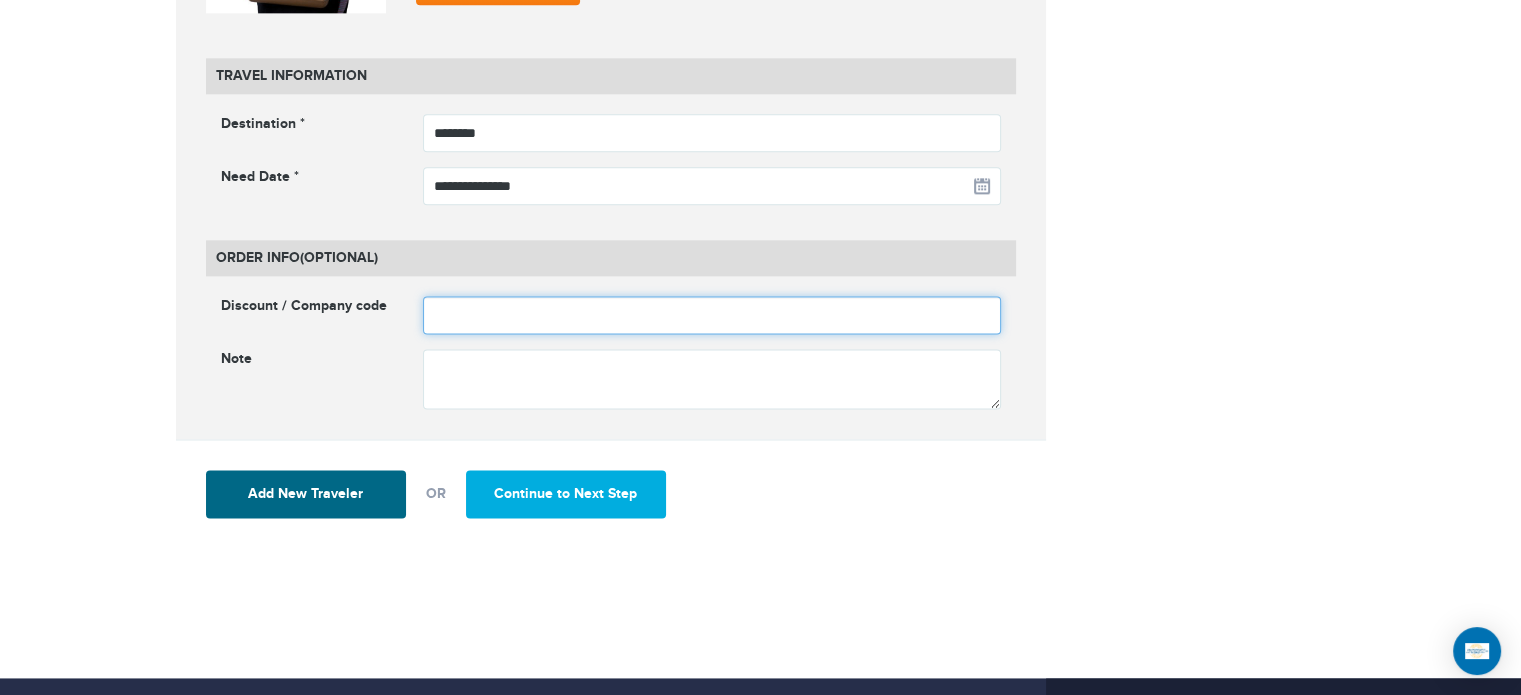 click at bounding box center (712, 315) 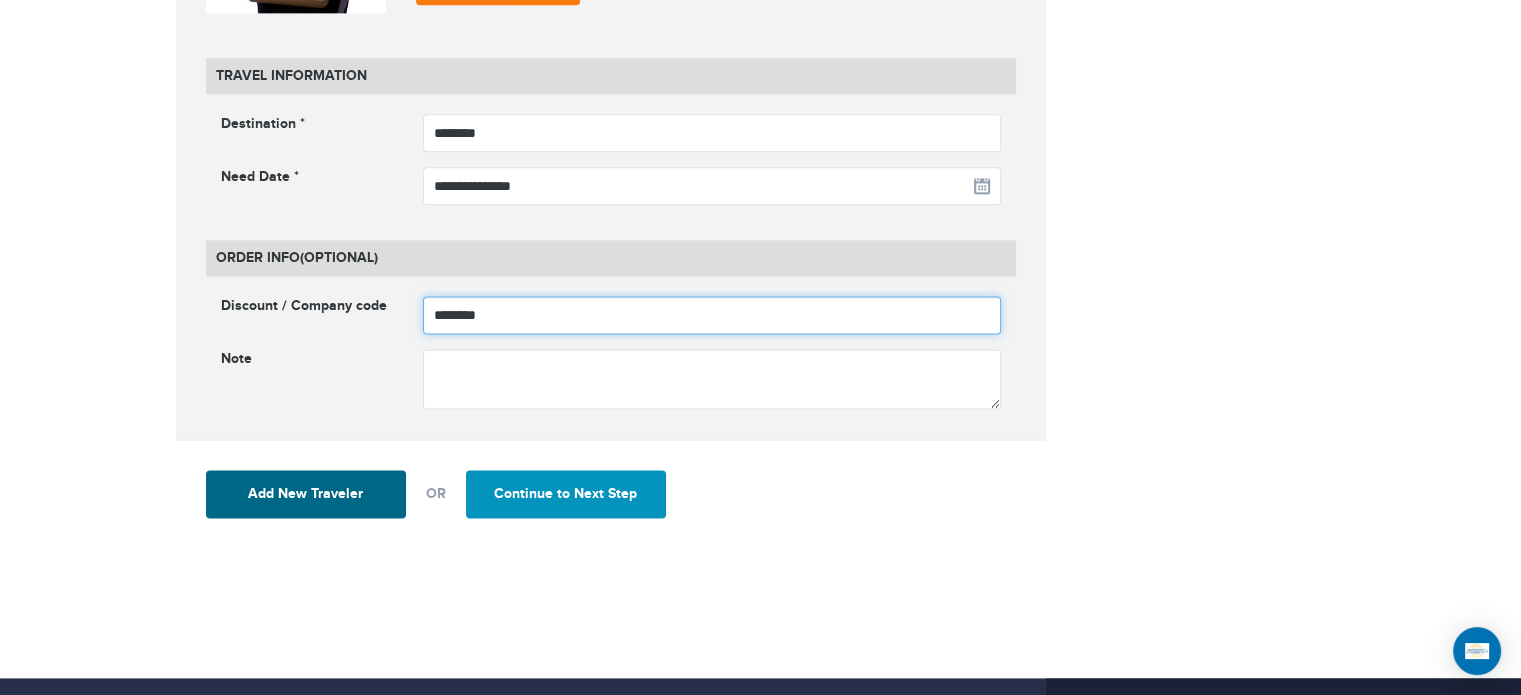 type on "********" 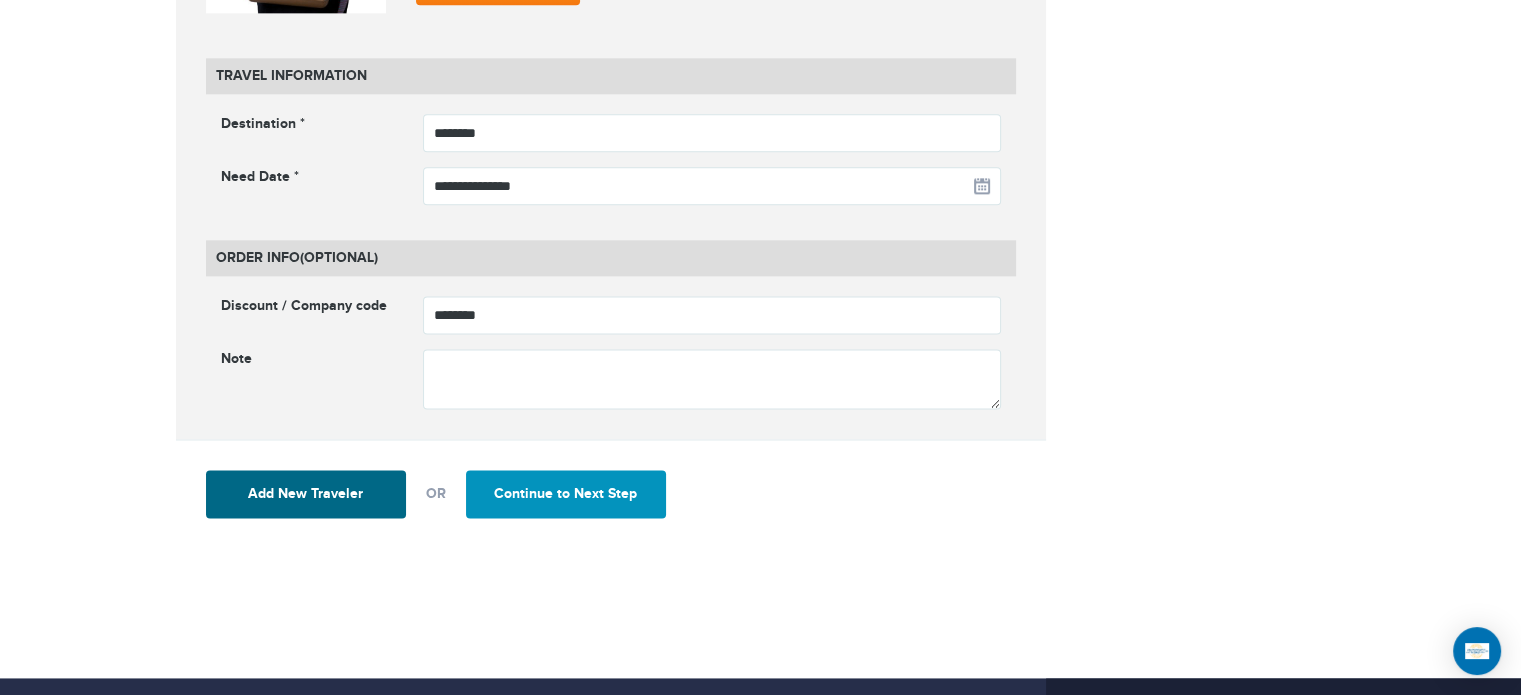 click on "Continue to Next Step" at bounding box center [566, 494] 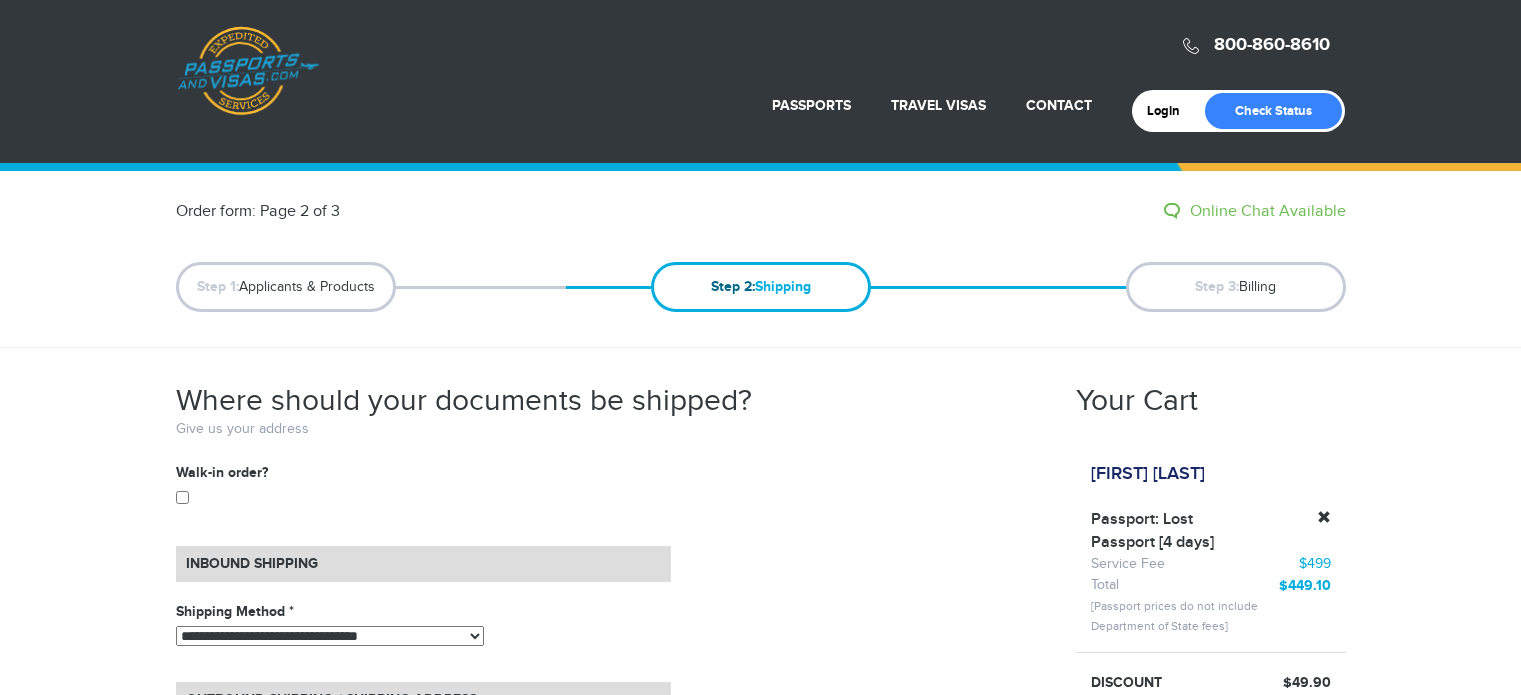 scroll, scrollTop: 0, scrollLeft: 0, axis: both 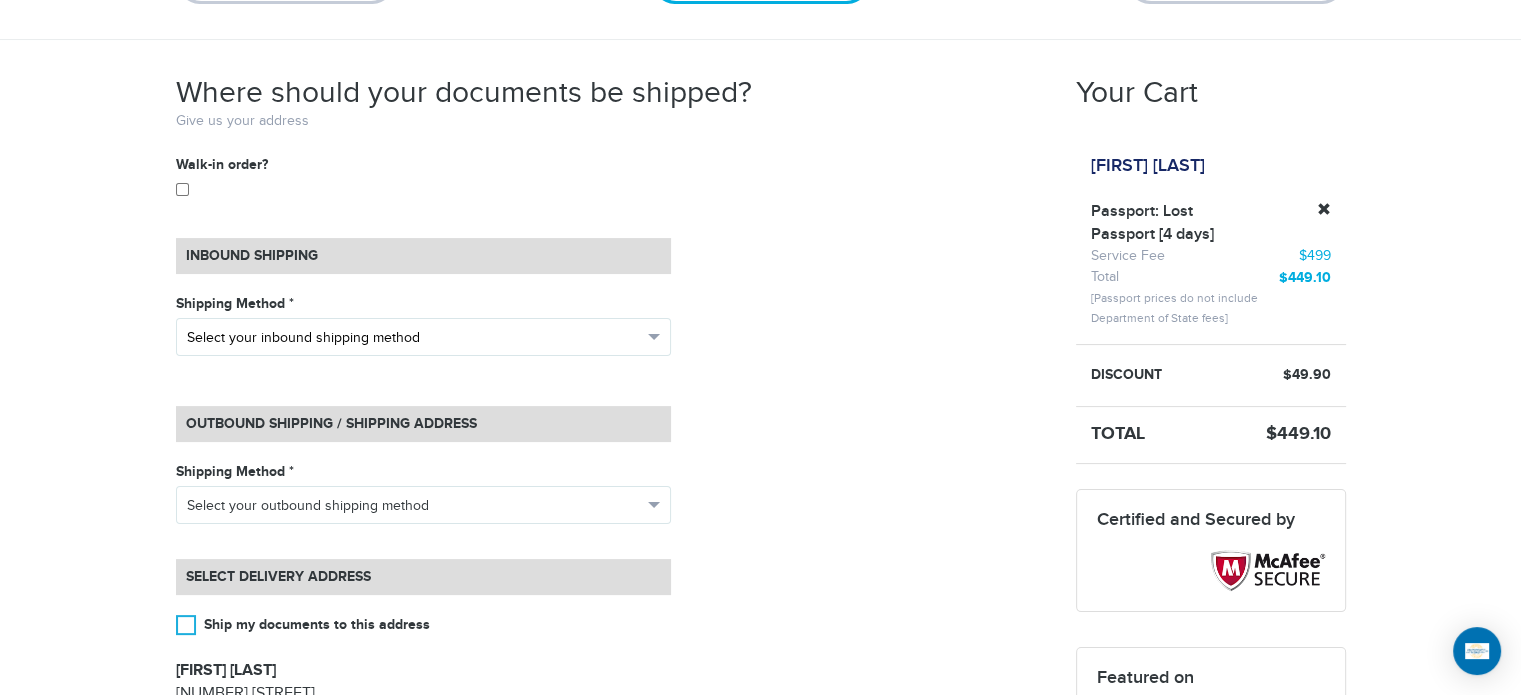 click on "Select your inbound shipping method" at bounding box center (414, 338) 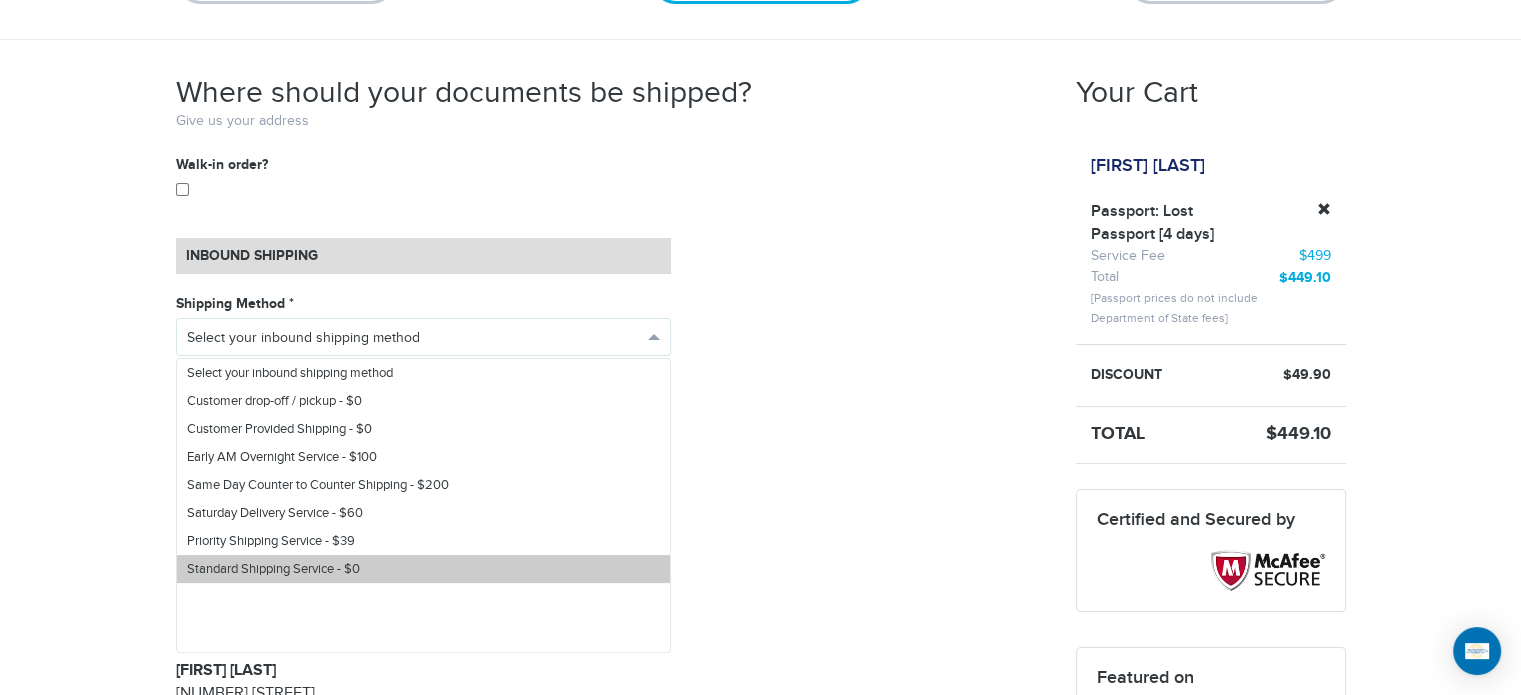 click on "Standard Shipping Service - $0" at bounding box center (273, 569) 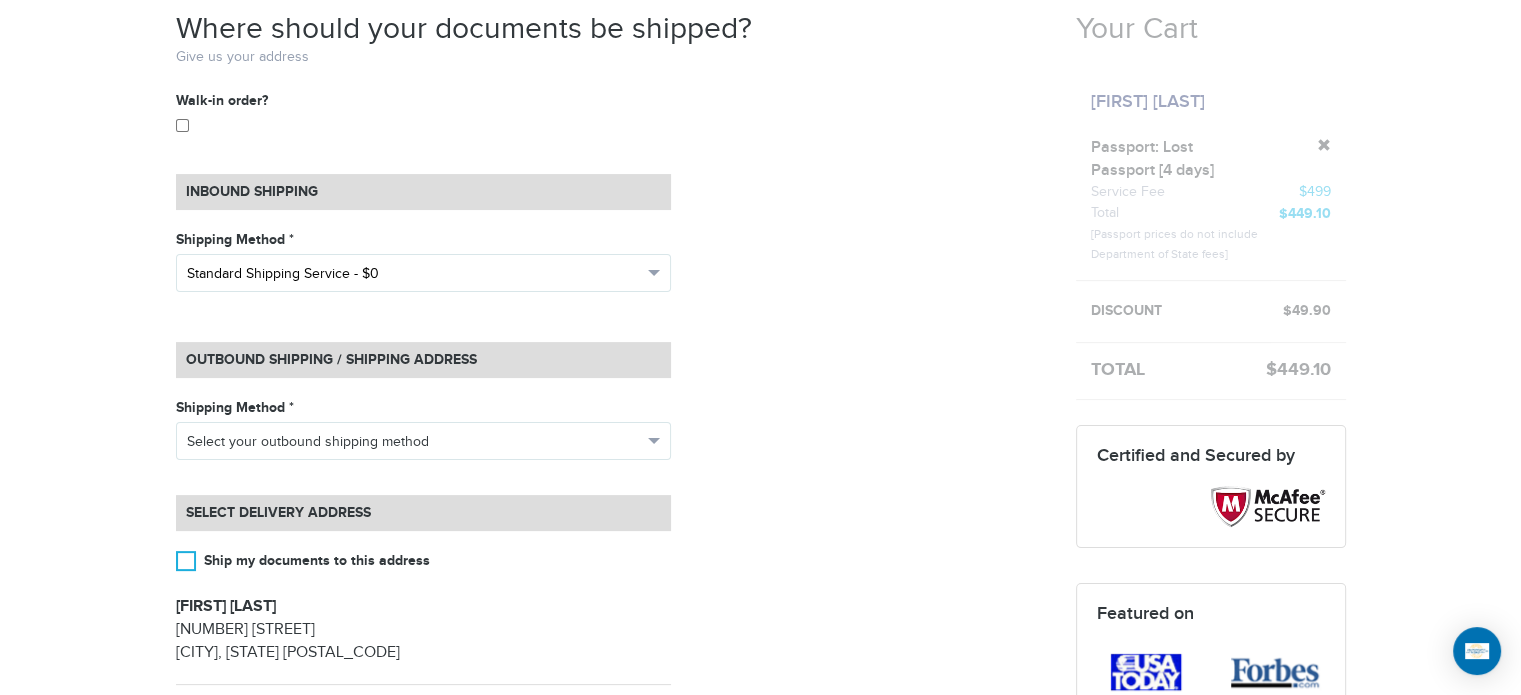 scroll, scrollTop: 400, scrollLeft: 0, axis: vertical 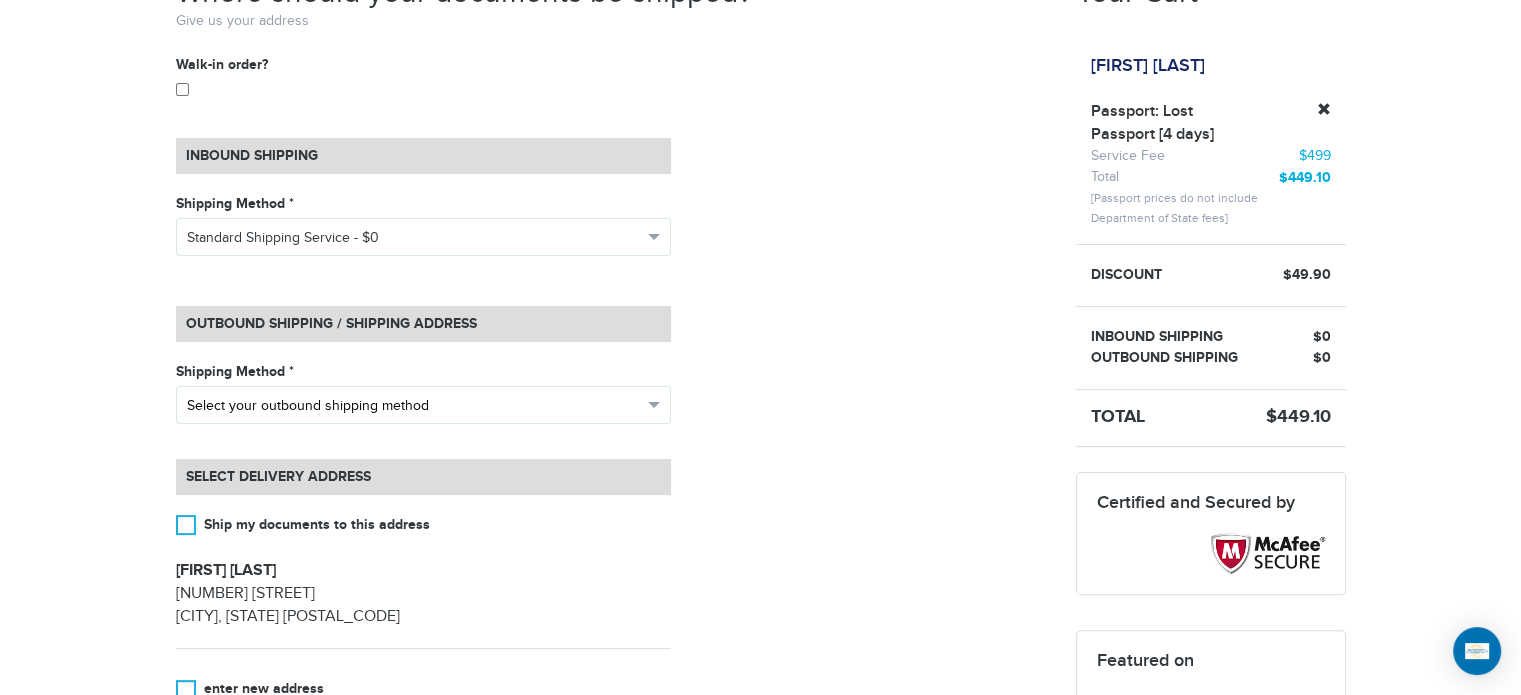 click on "Select your outbound shipping method" at bounding box center [423, 405] 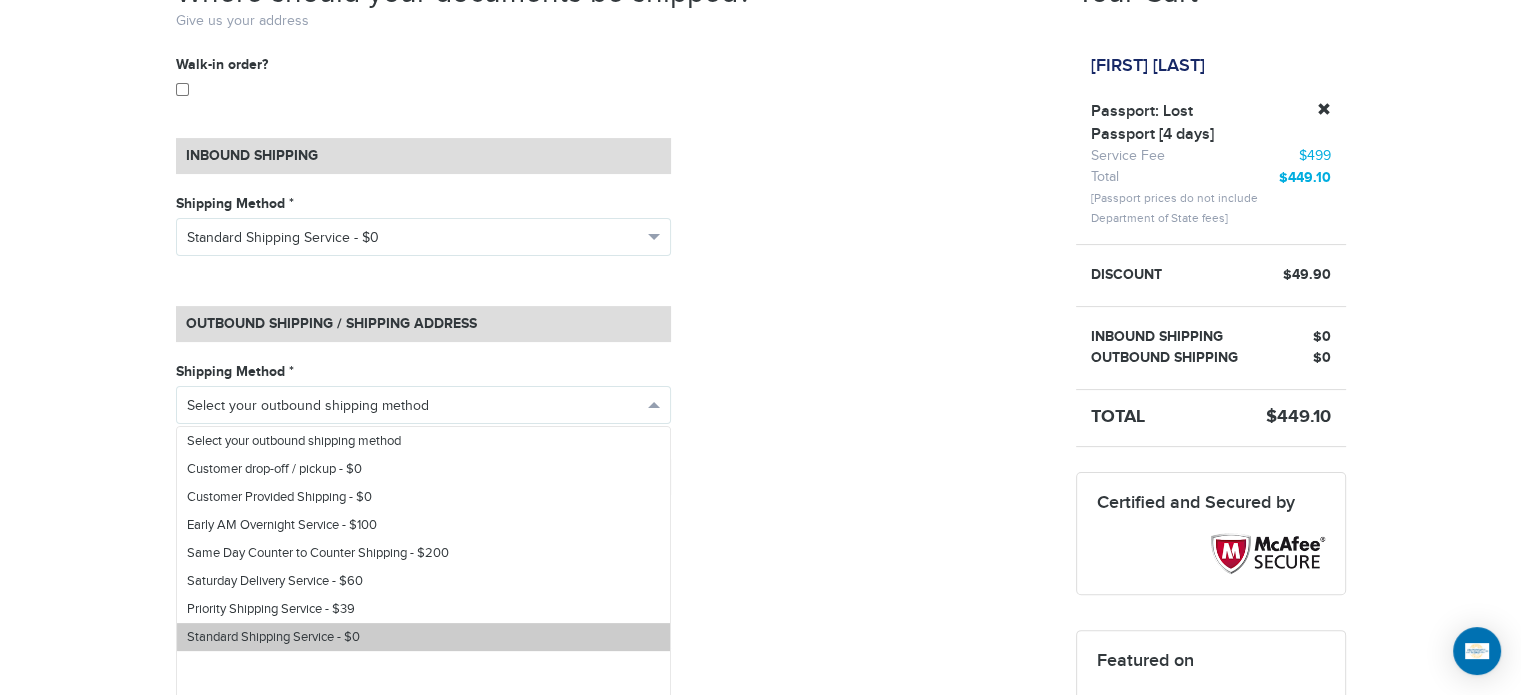 click on "Standard Shipping Service - $0" at bounding box center [423, 637] 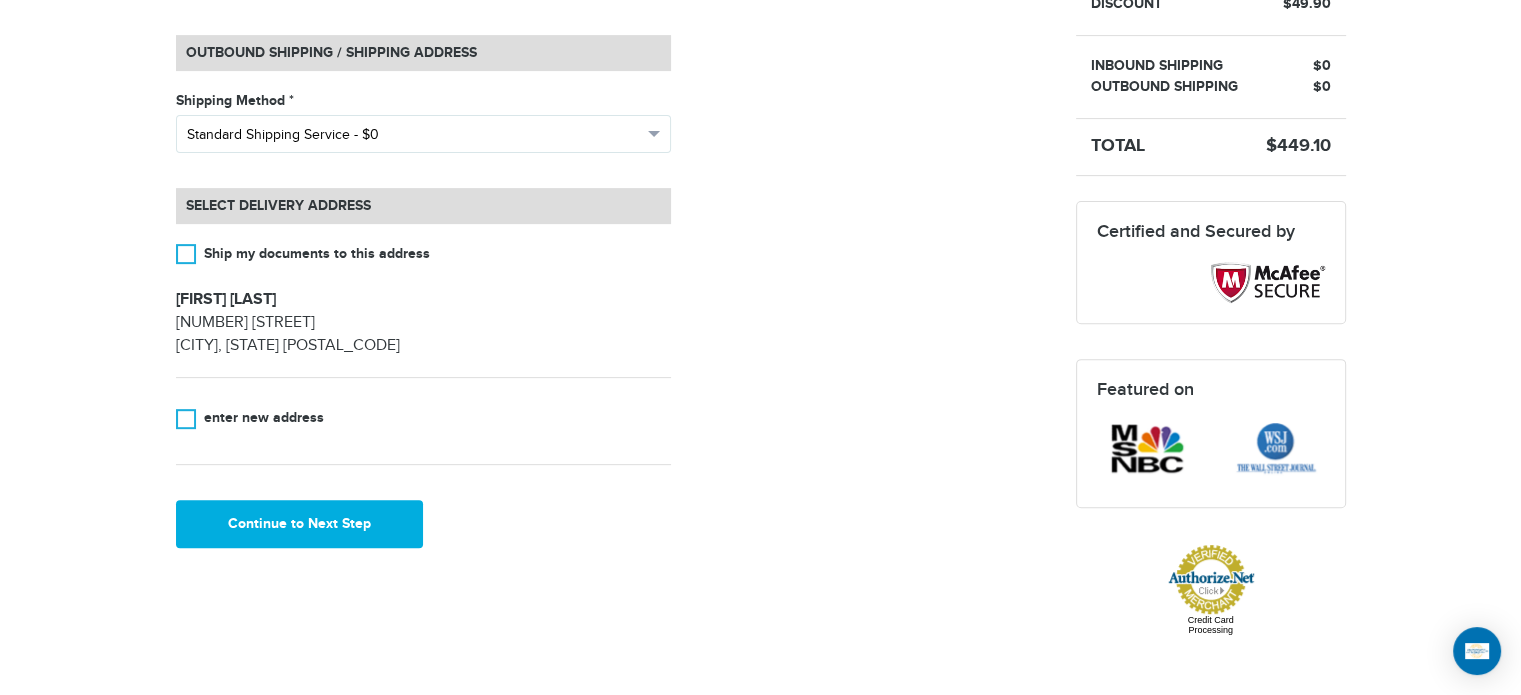 scroll, scrollTop: 700, scrollLeft: 0, axis: vertical 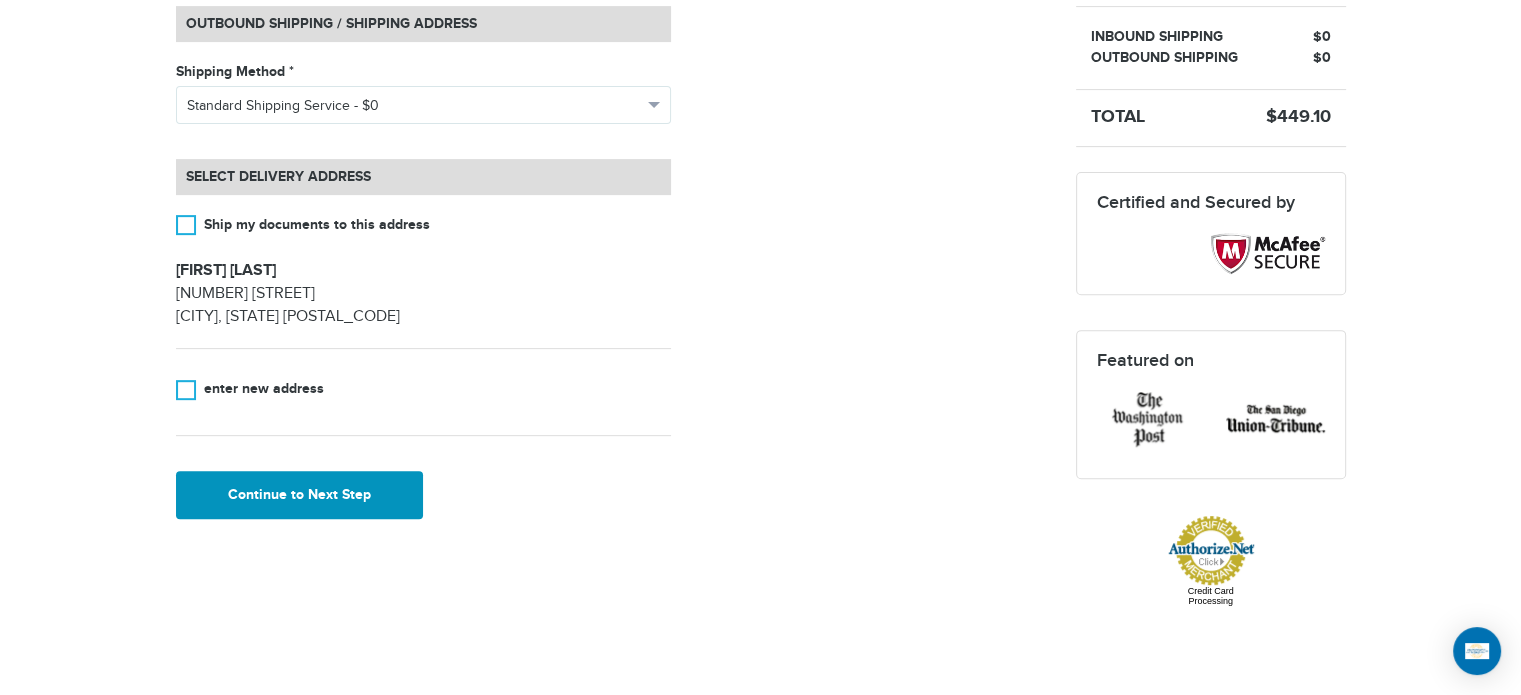 click on "Continue to Next Step" at bounding box center (300, 495) 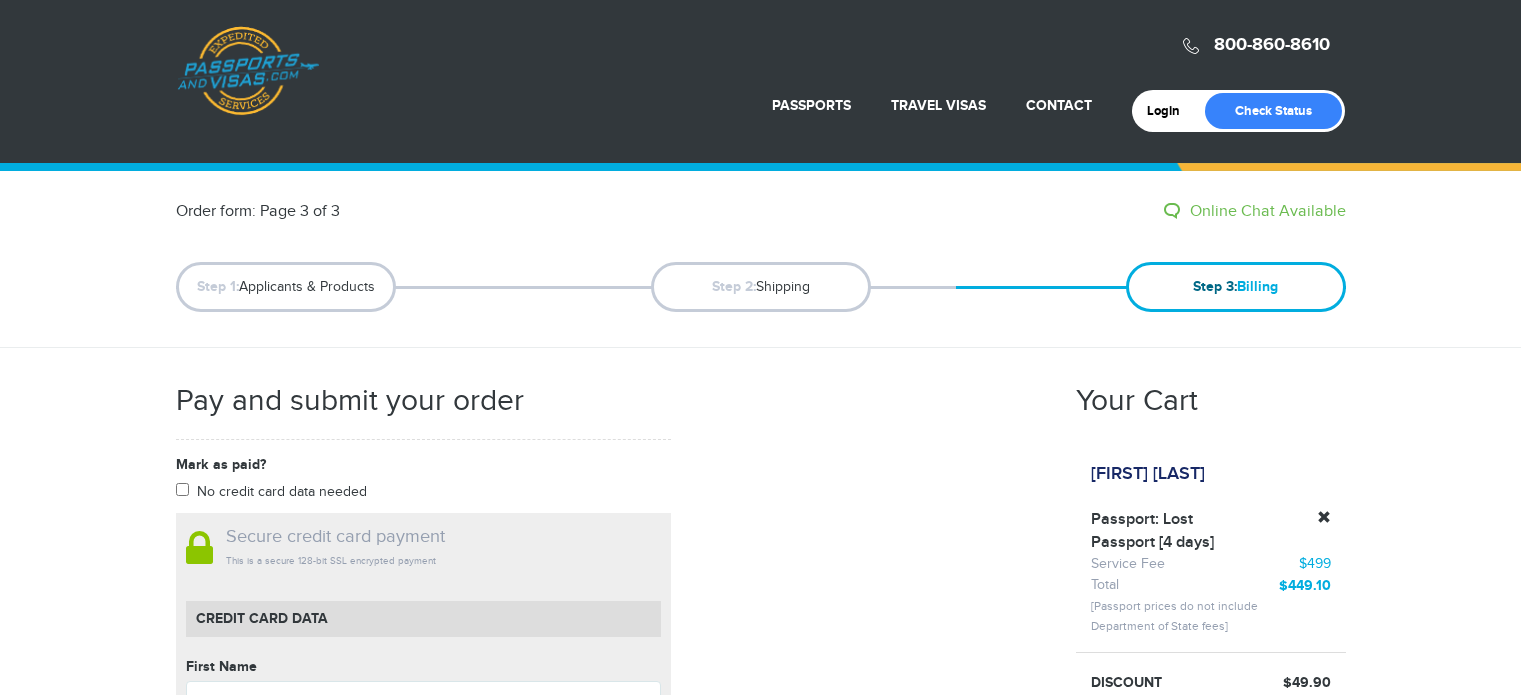 scroll, scrollTop: 0, scrollLeft: 0, axis: both 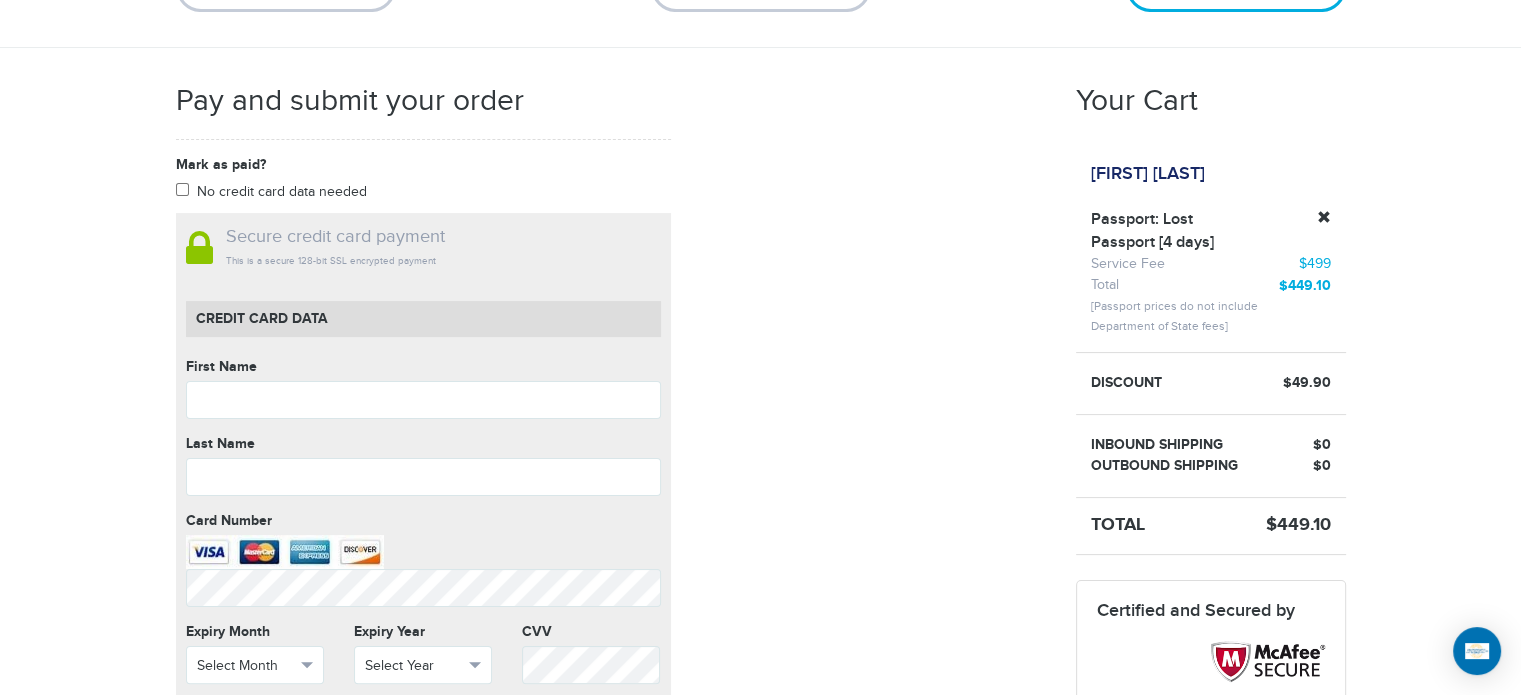 click on "No credit card data needed" at bounding box center (282, 192) 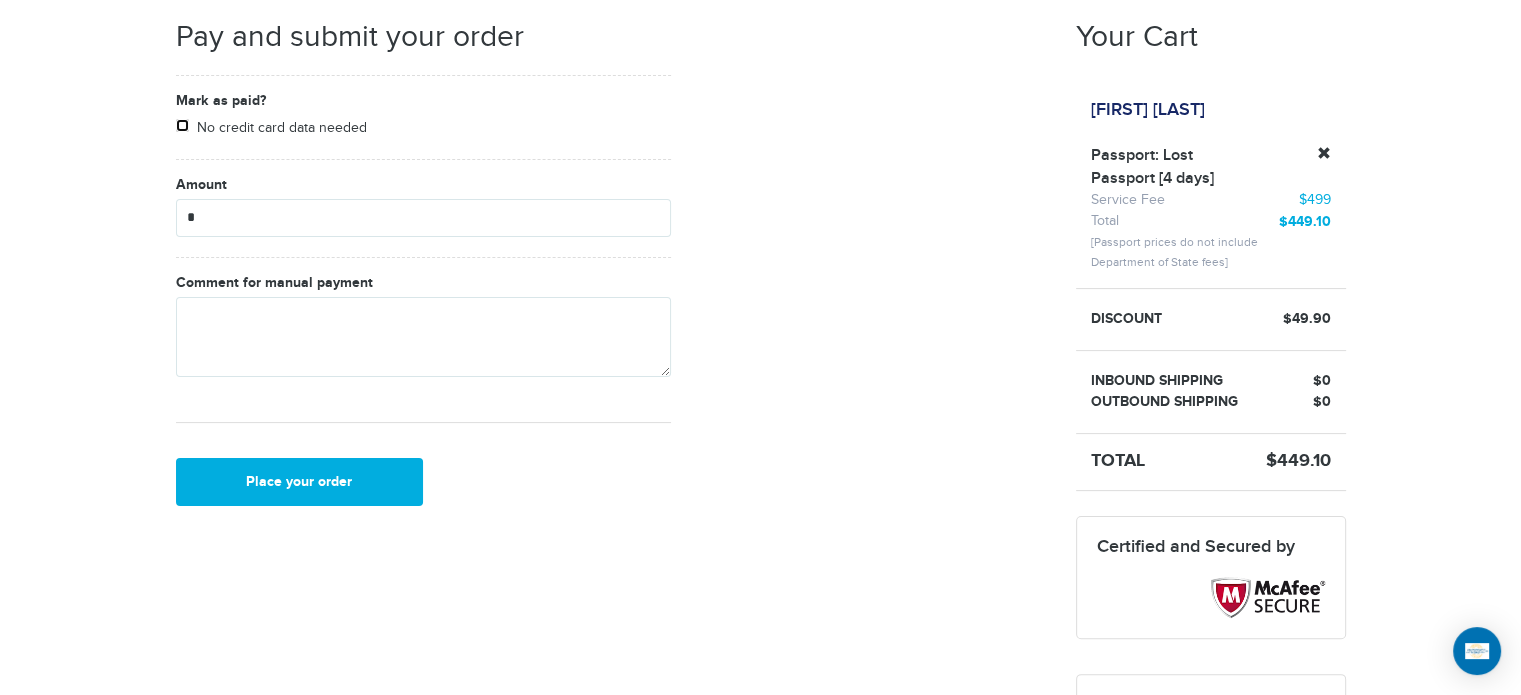 scroll, scrollTop: 392, scrollLeft: 0, axis: vertical 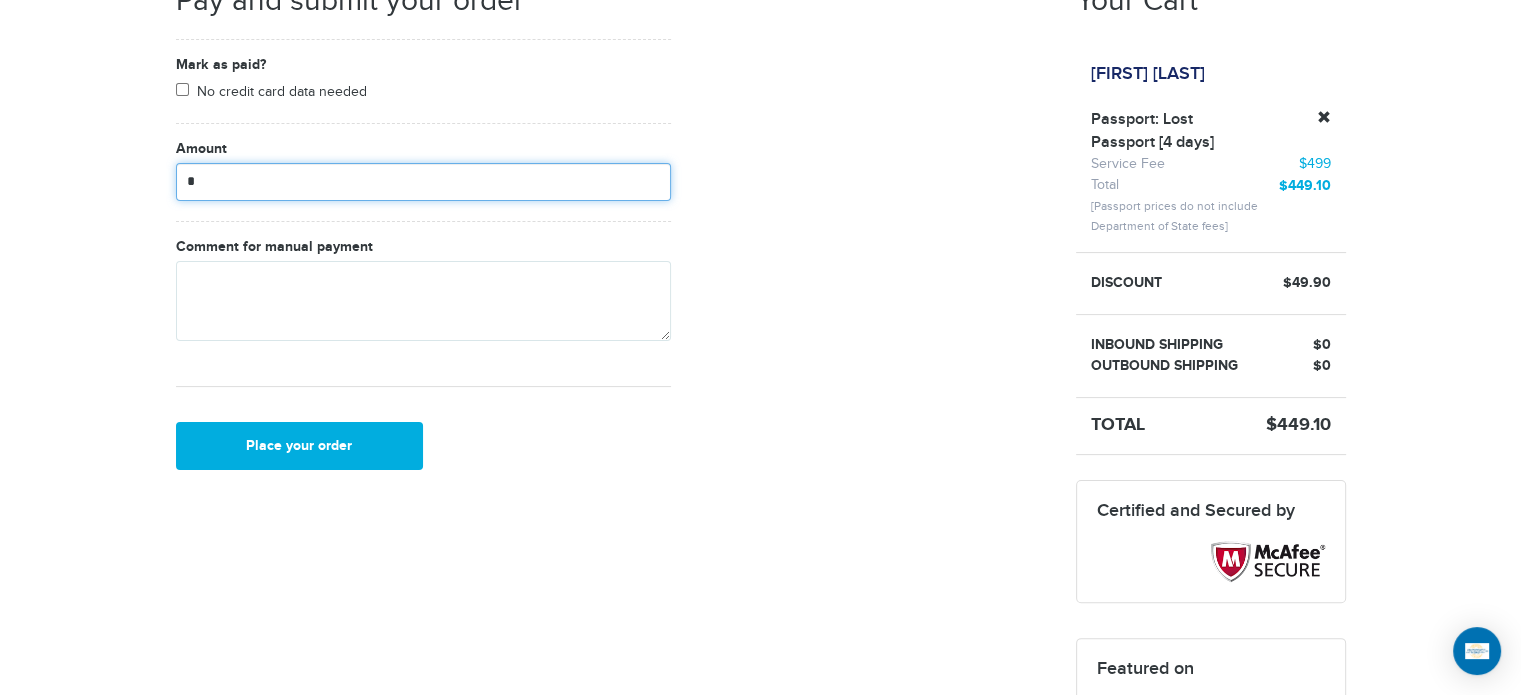 click on "*" at bounding box center [423, 182] 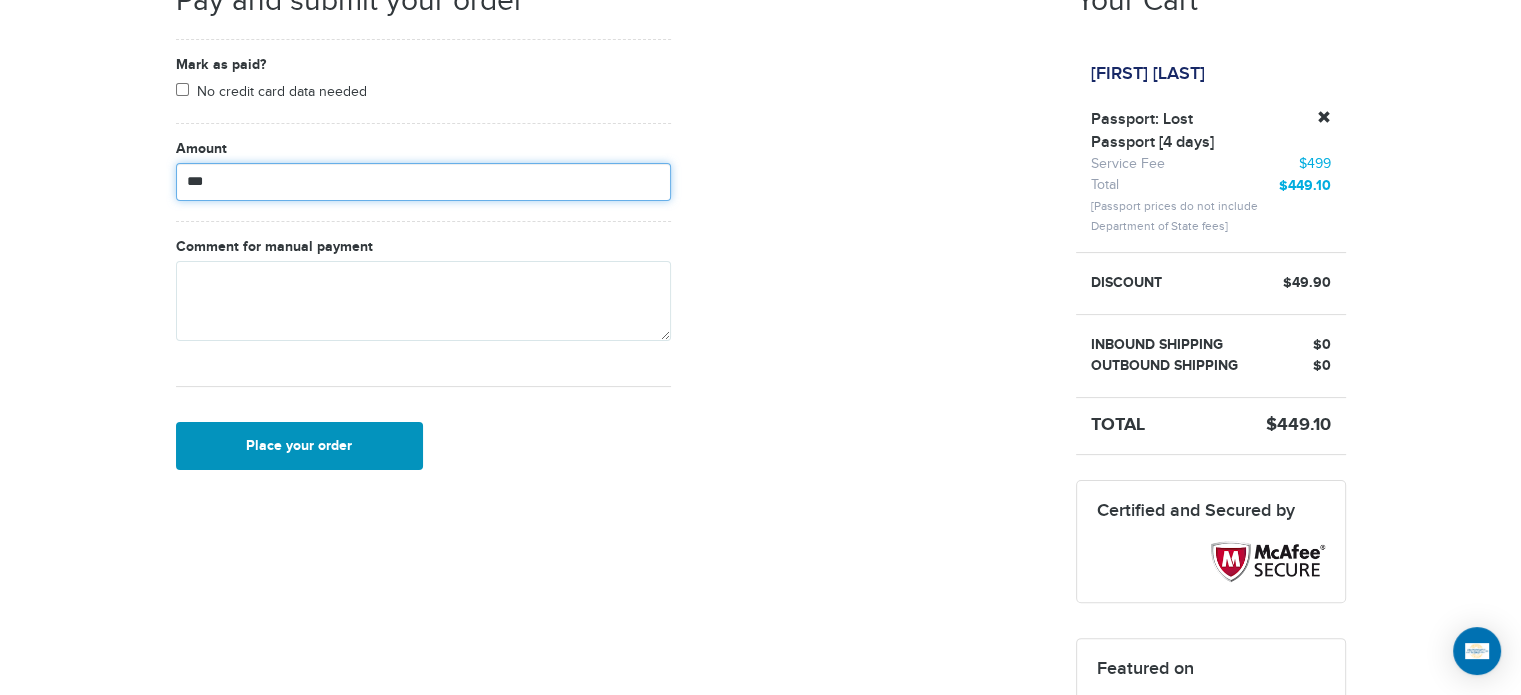 type on "***" 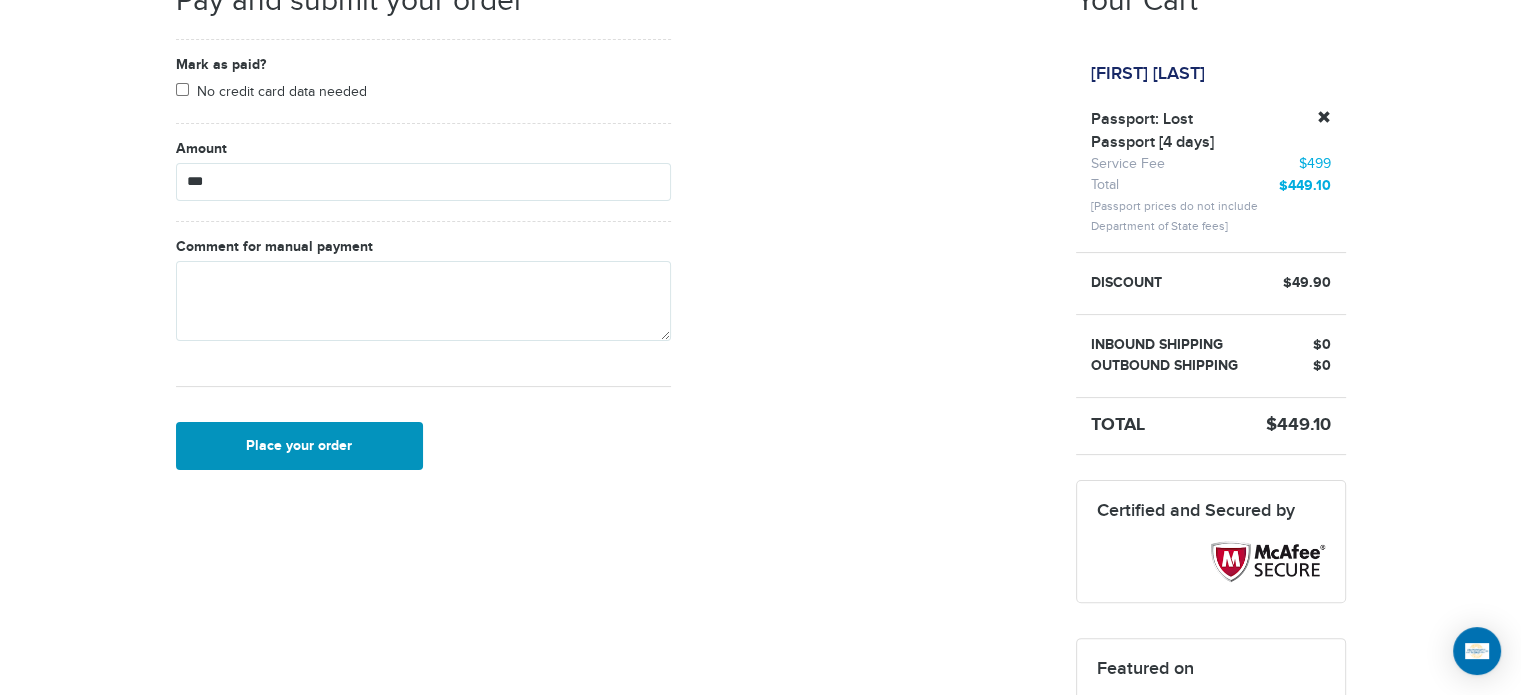 click on "Place your order" at bounding box center [300, 446] 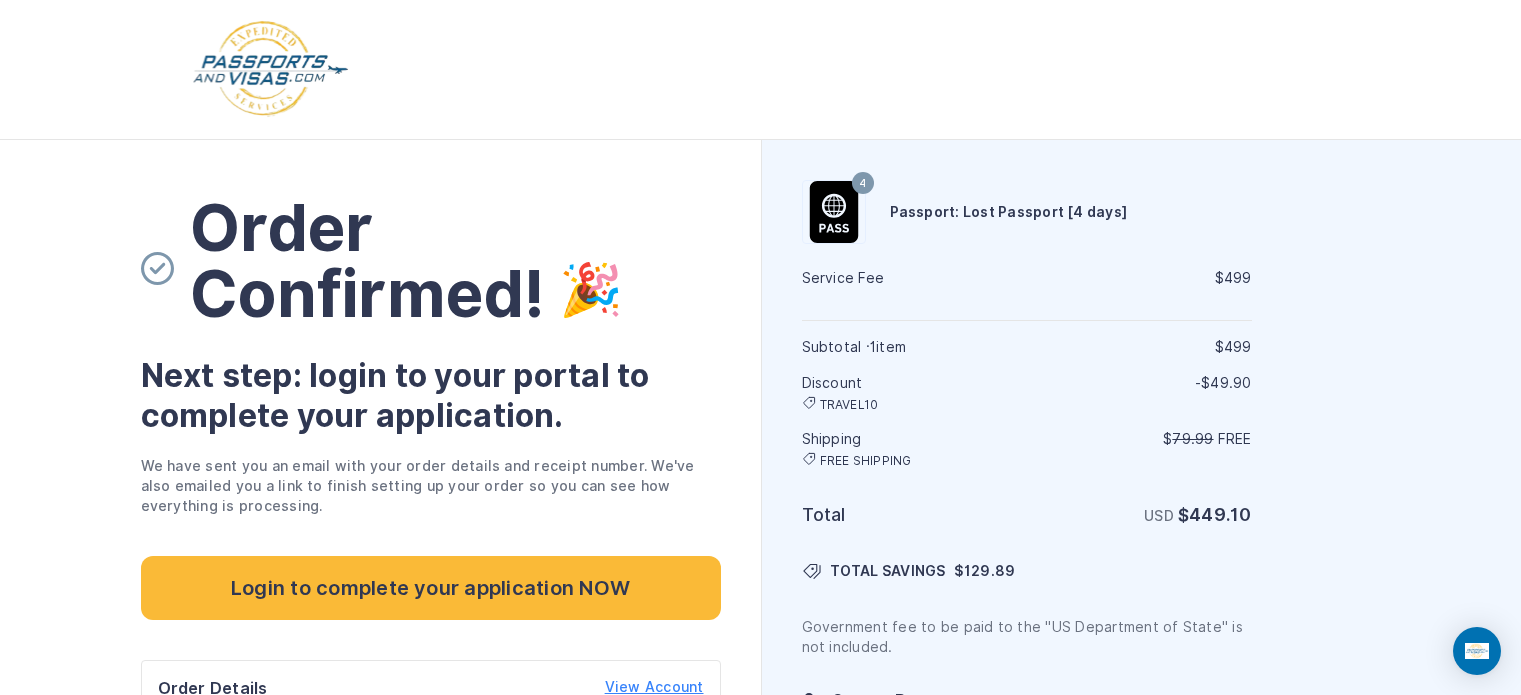 scroll, scrollTop: 0, scrollLeft: 0, axis: both 